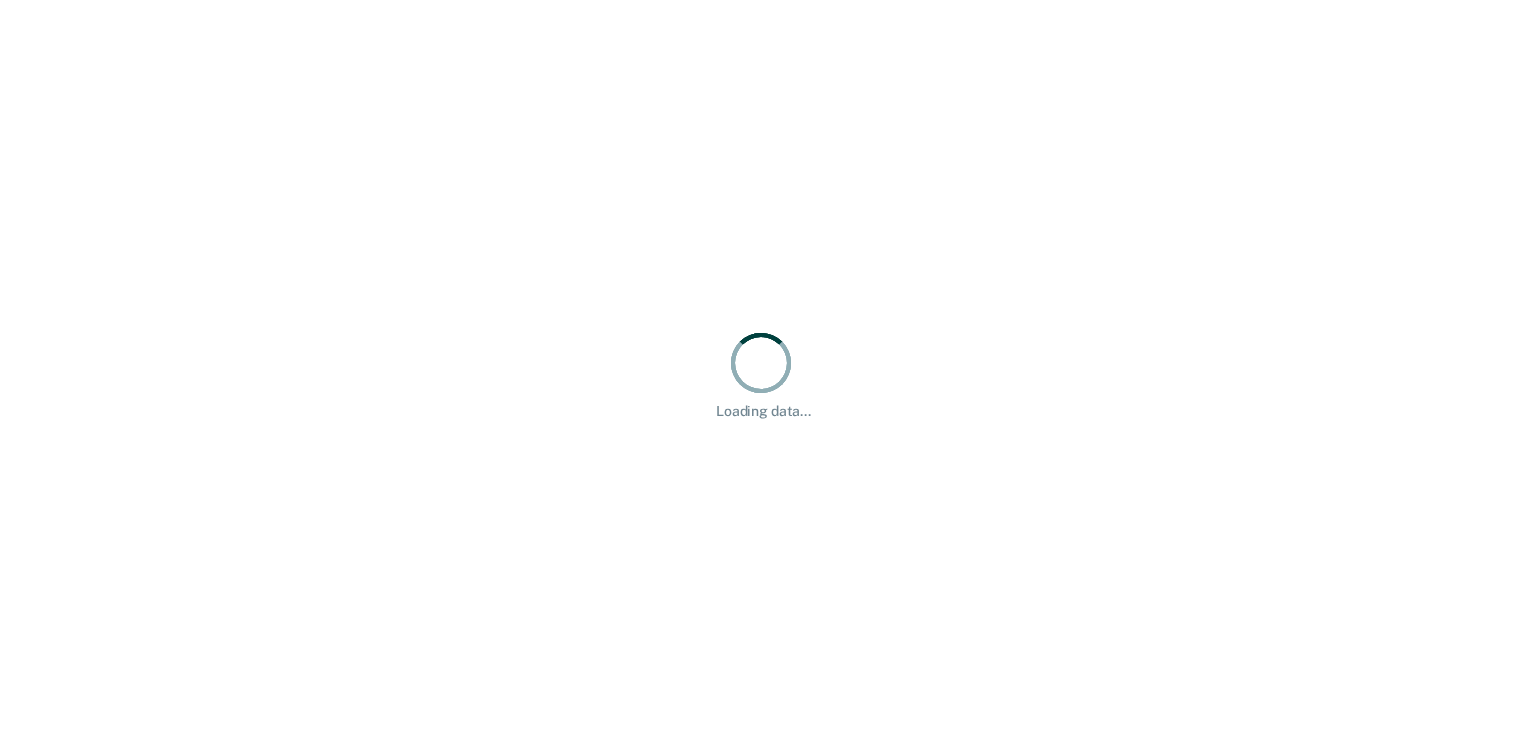 scroll, scrollTop: 0, scrollLeft: 0, axis: both 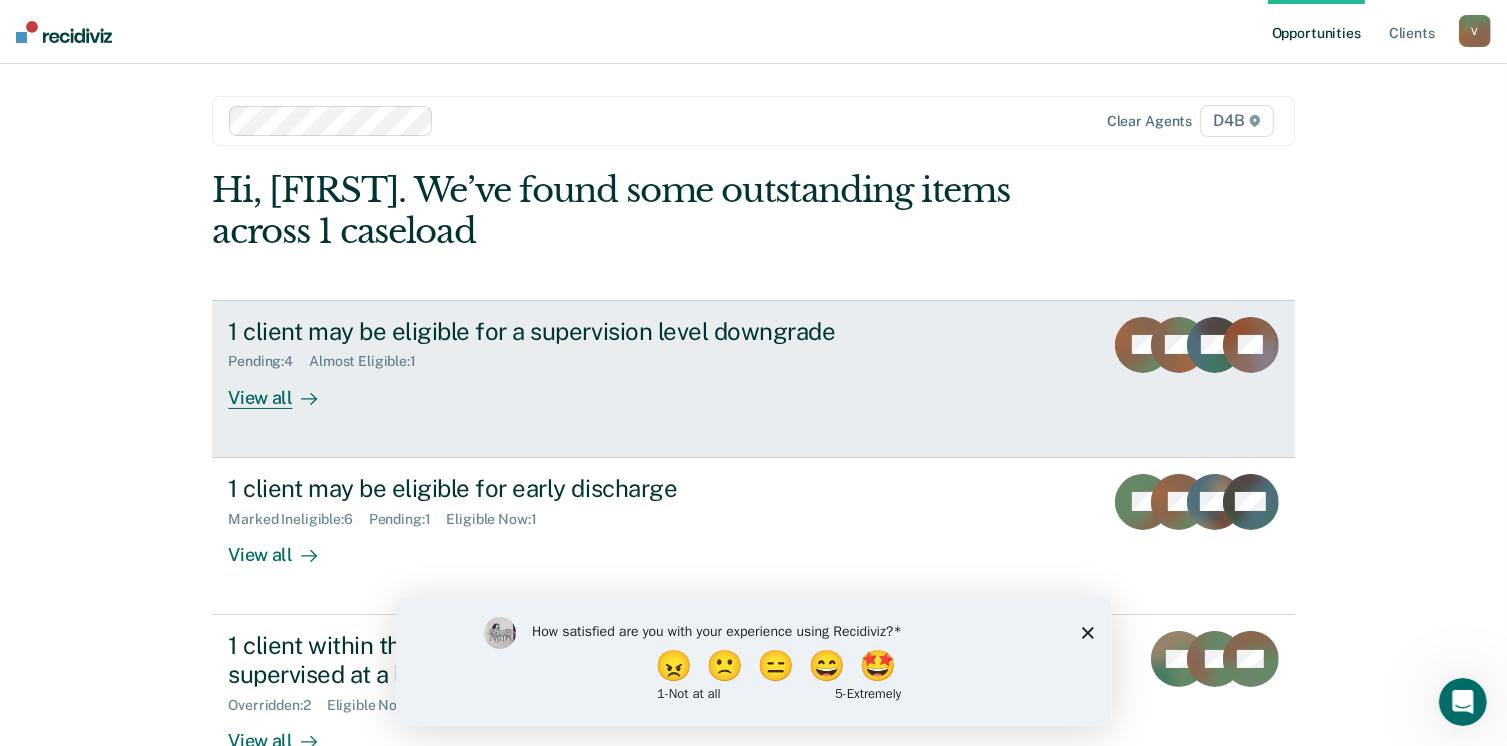 click on "View all" at bounding box center [284, 389] 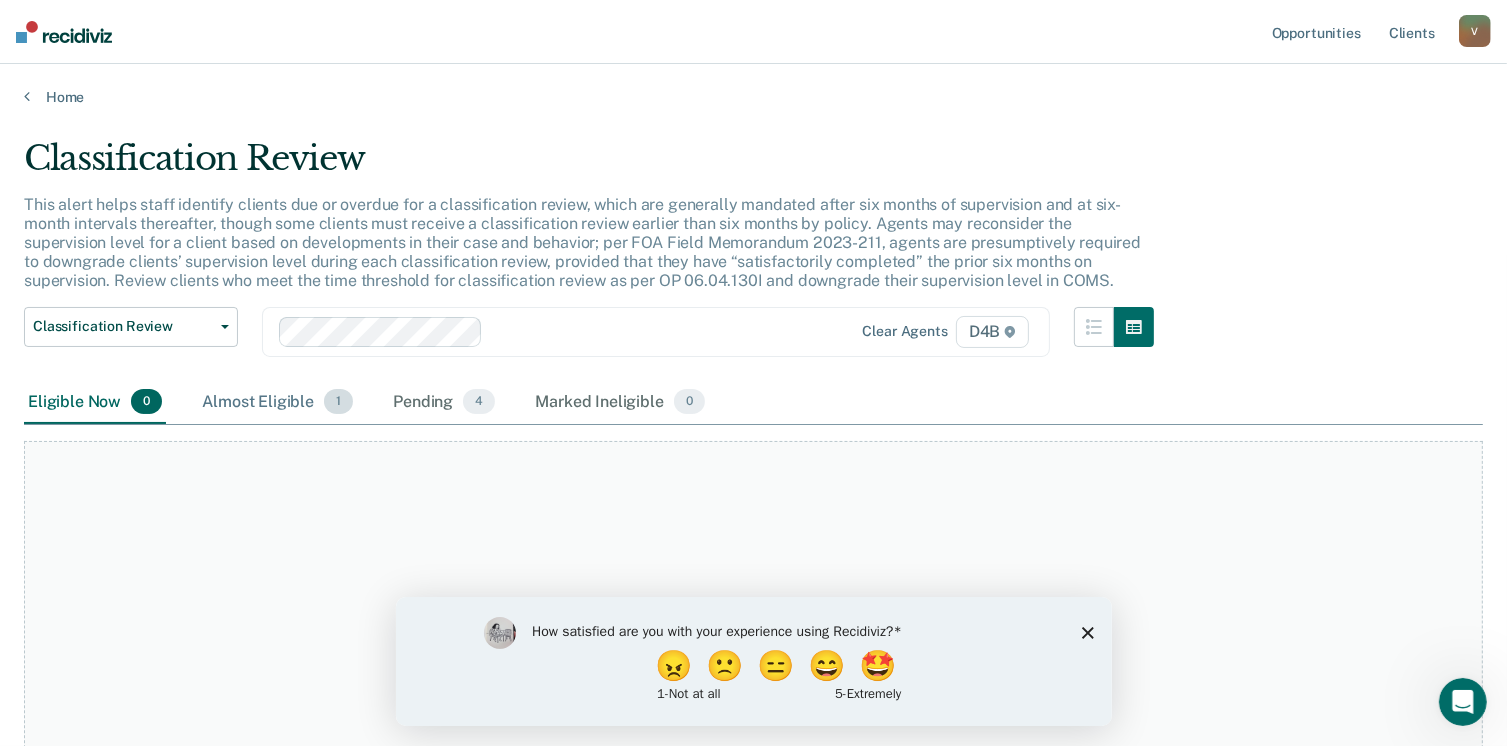 click on "Almost Eligible 1" at bounding box center (277, 403) 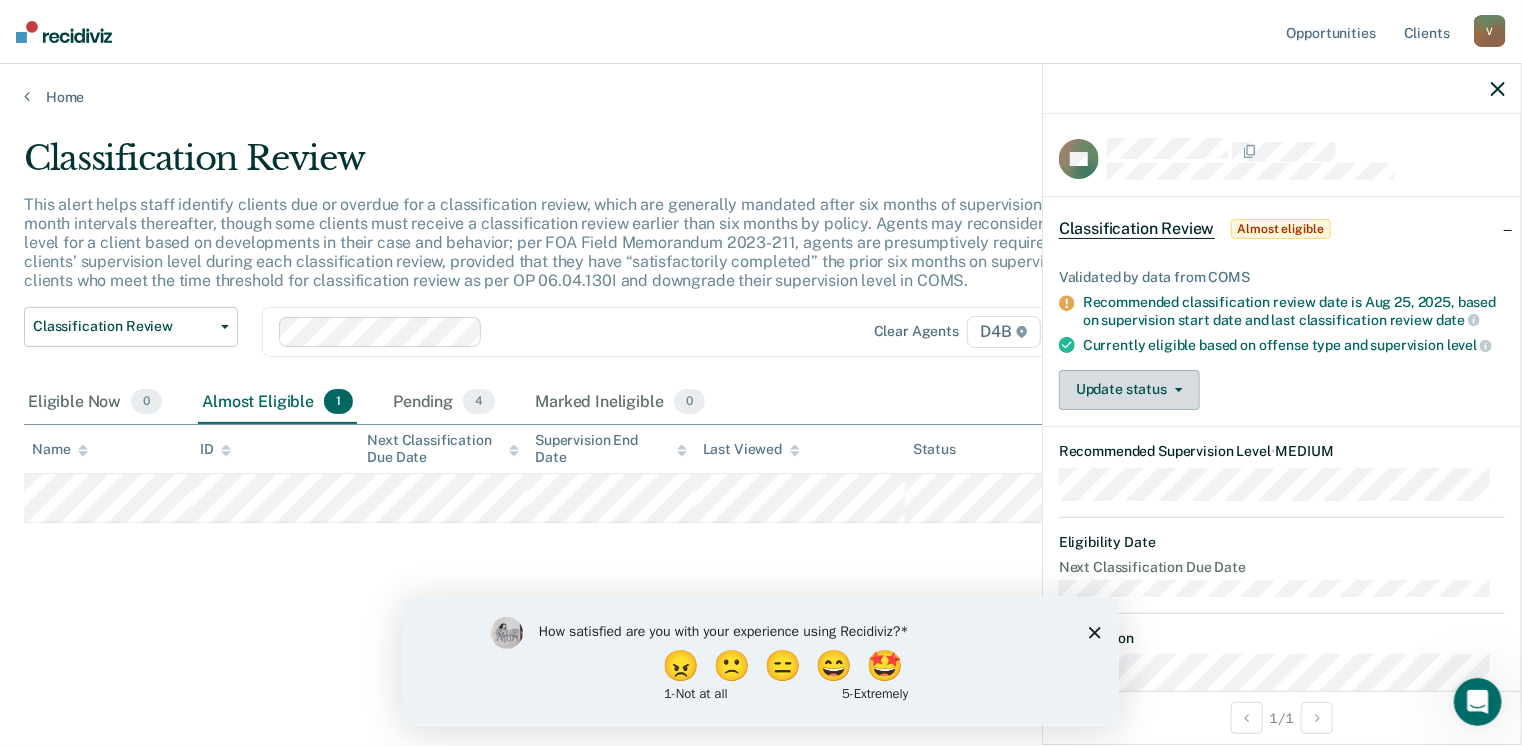 click on "Update status" at bounding box center (1129, 390) 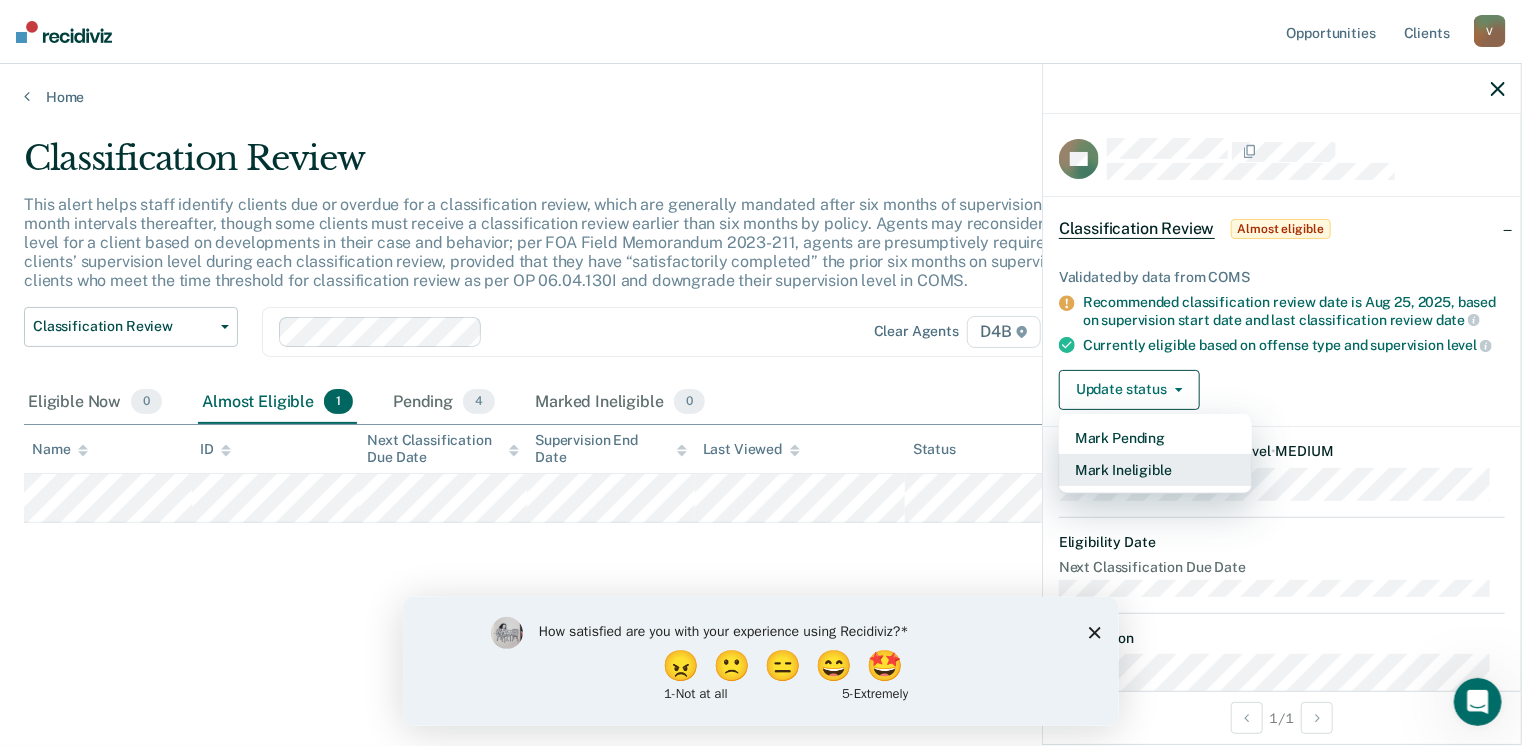 click on "Mark Ineligible" at bounding box center (1155, 470) 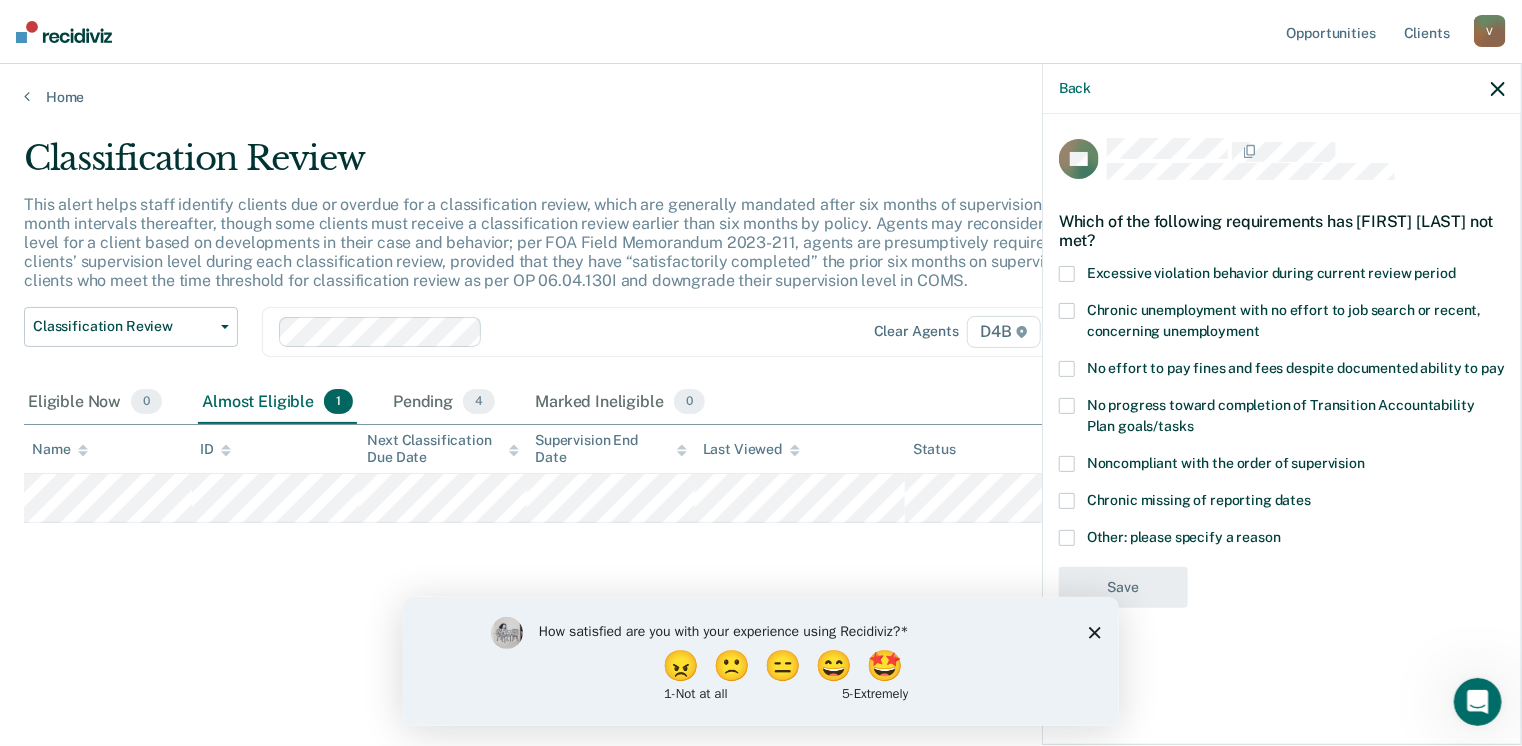 click on "Noncompliant with the order of supervision" at bounding box center (1282, 466) 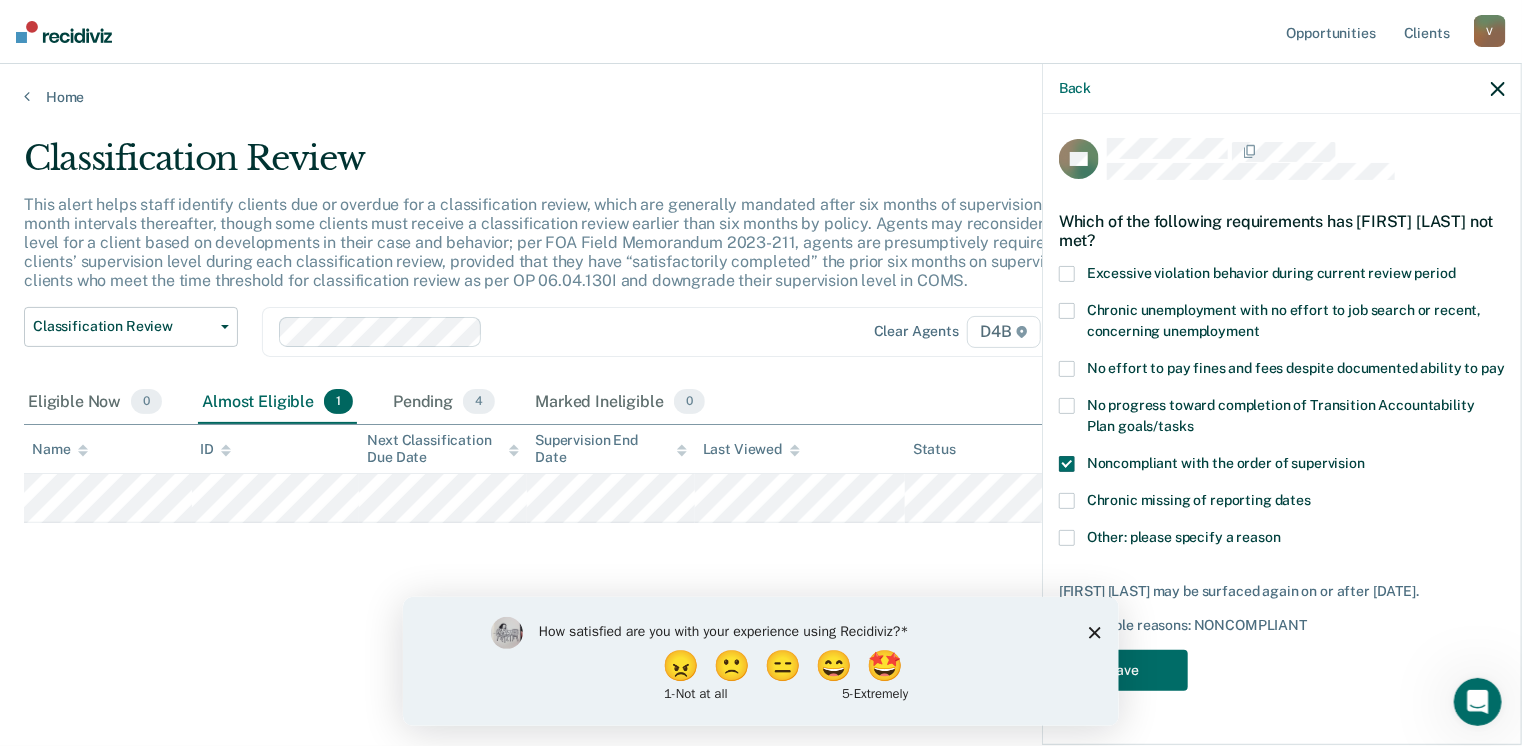 click 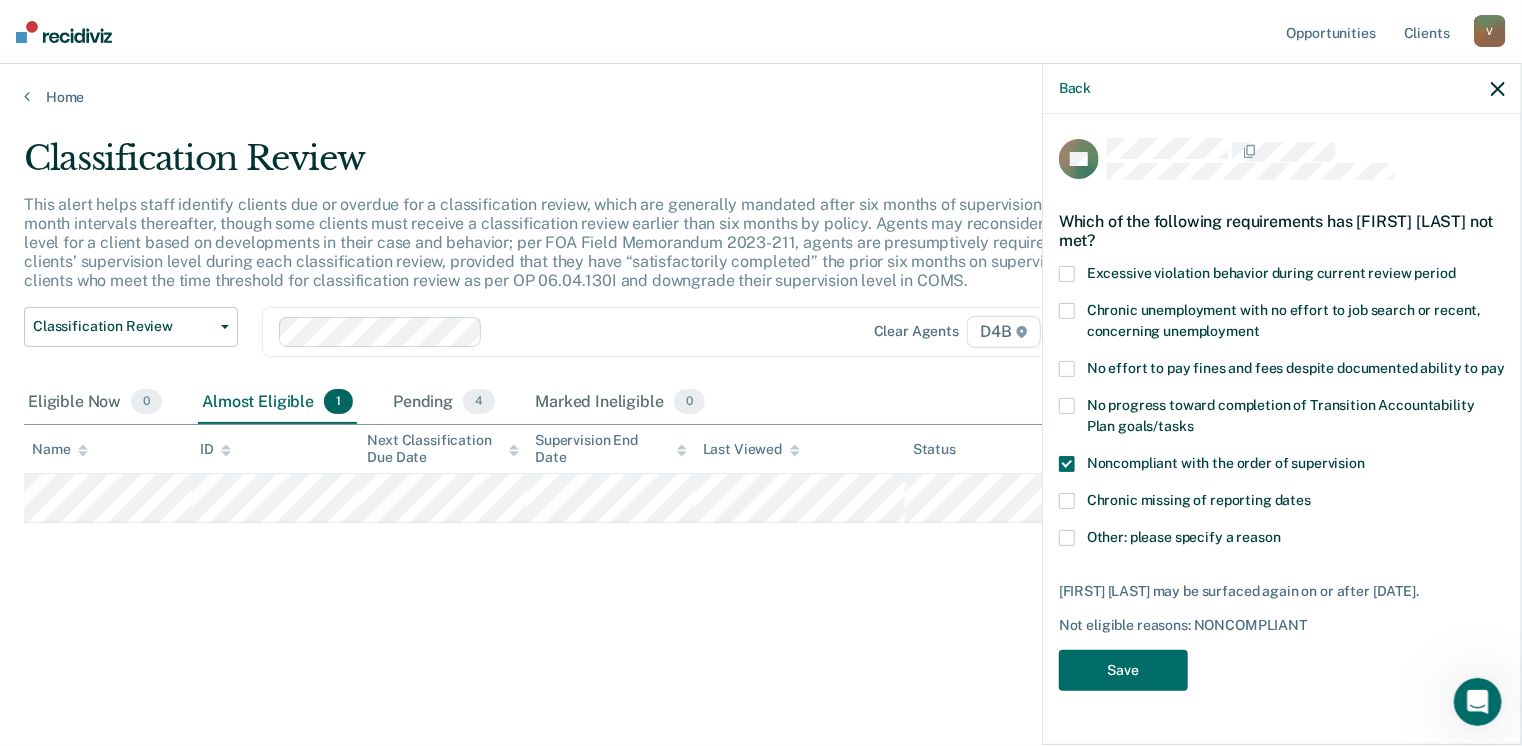 click at bounding box center [1067, 464] 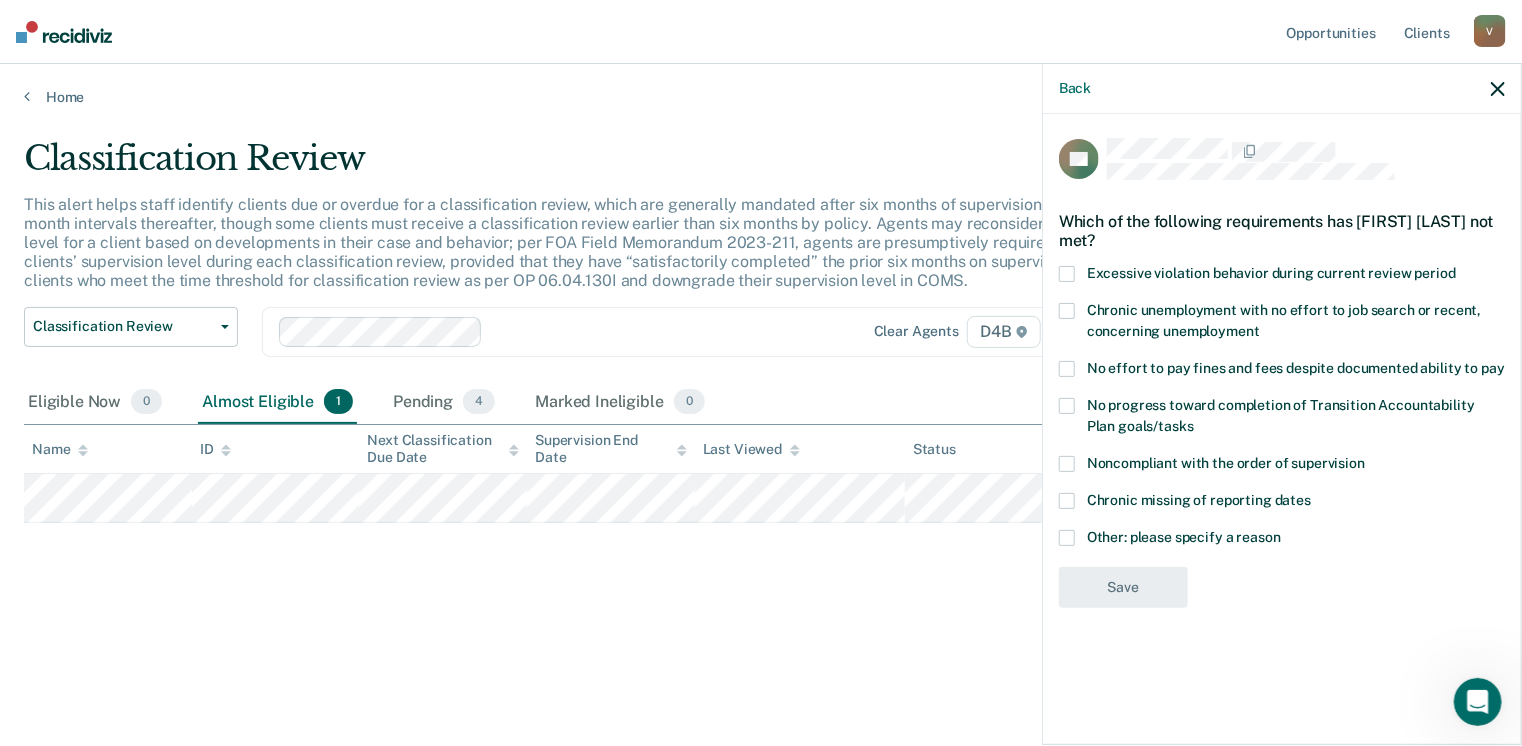 click at bounding box center [1067, 538] 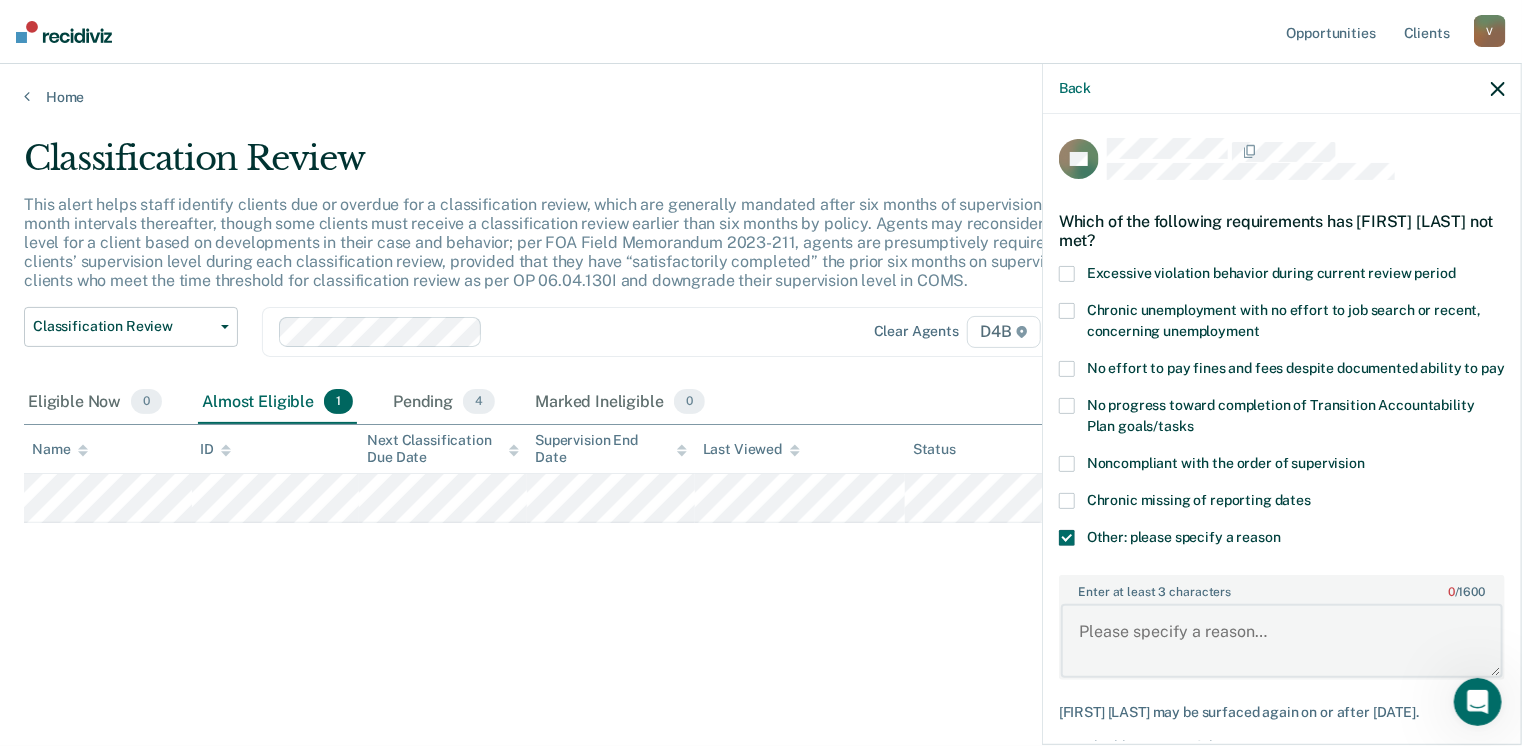click on "Enter at least 3 characters 0  /  1600" at bounding box center [1282, 641] 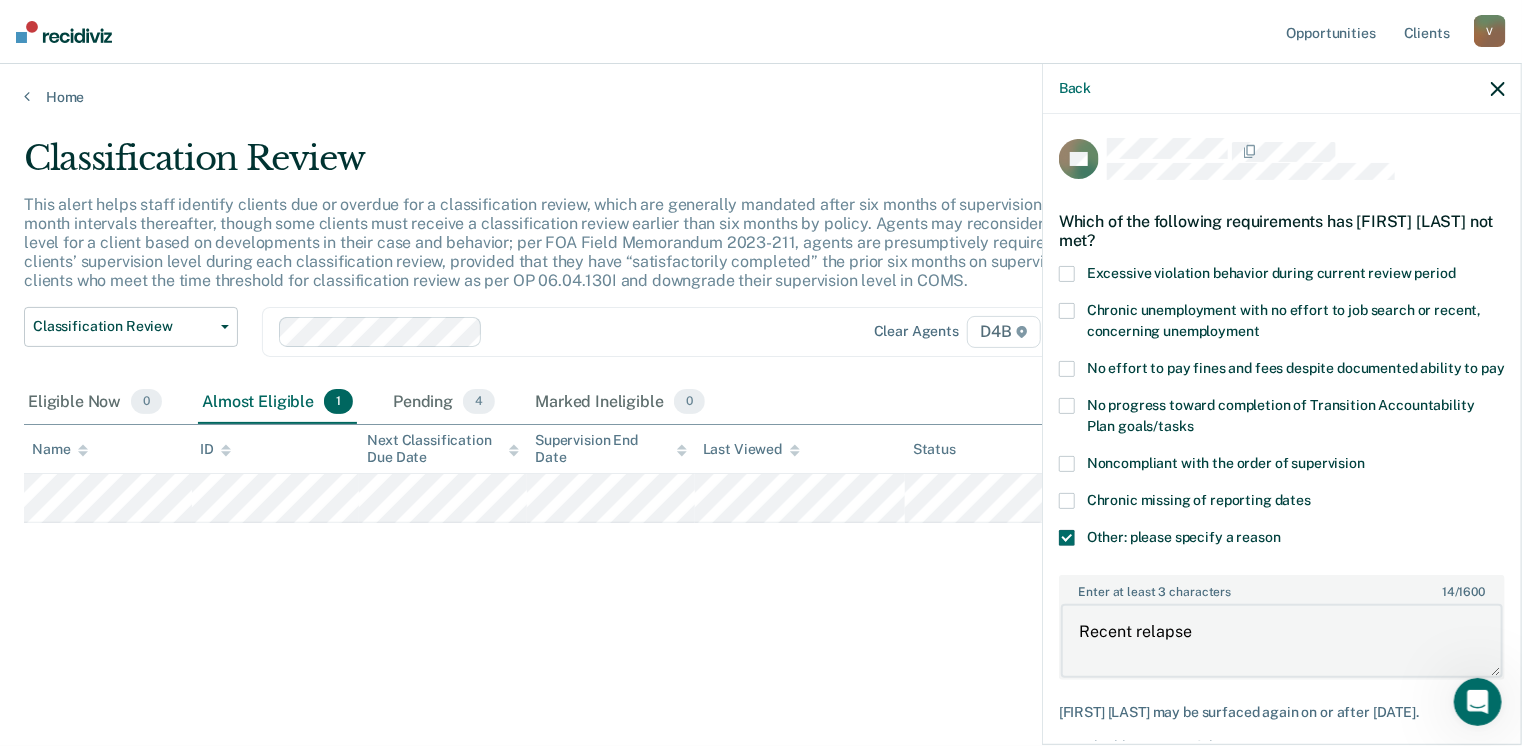 type on "Recent relapse" 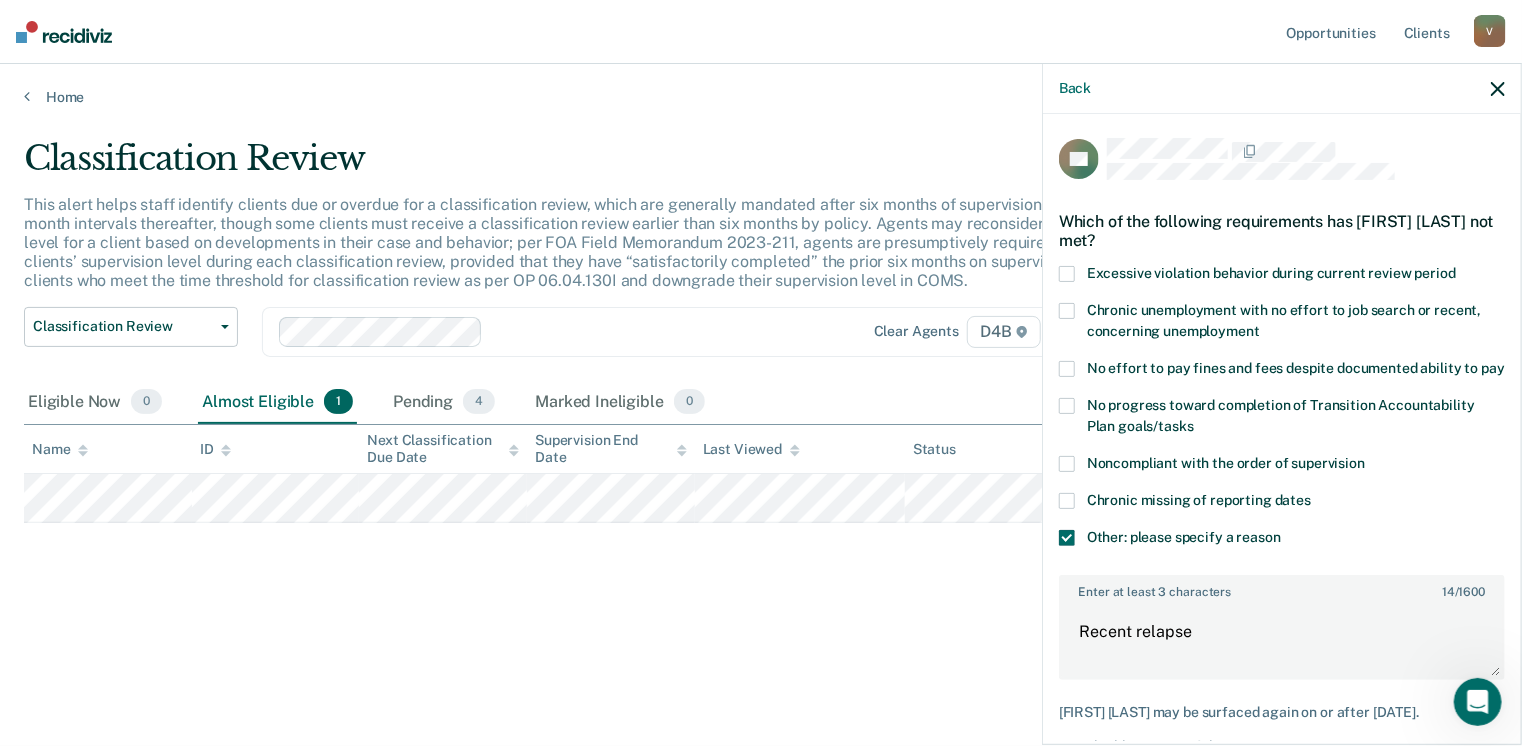 scroll, scrollTop: 123, scrollLeft: 0, axis: vertical 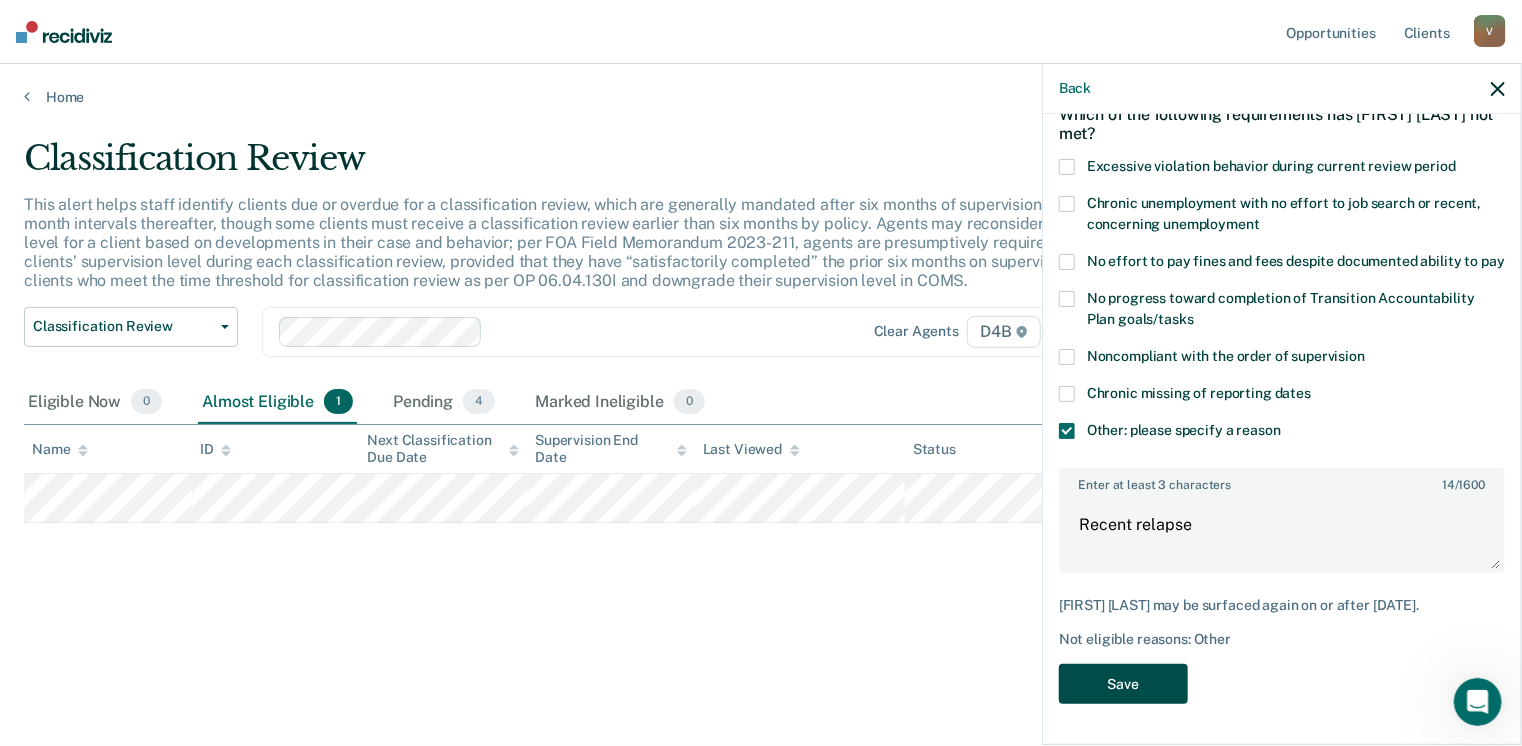 click on "Save" at bounding box center (1123, 684) 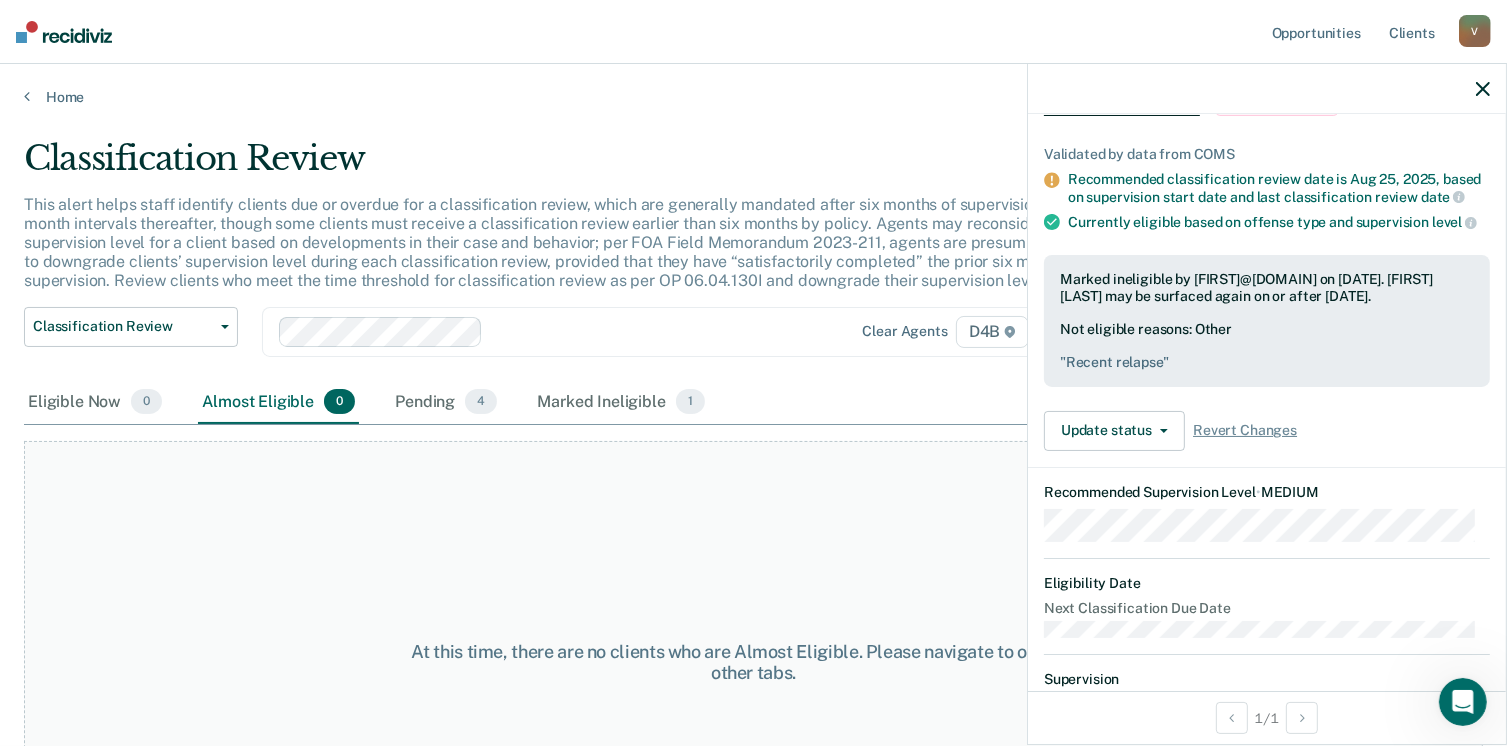 click 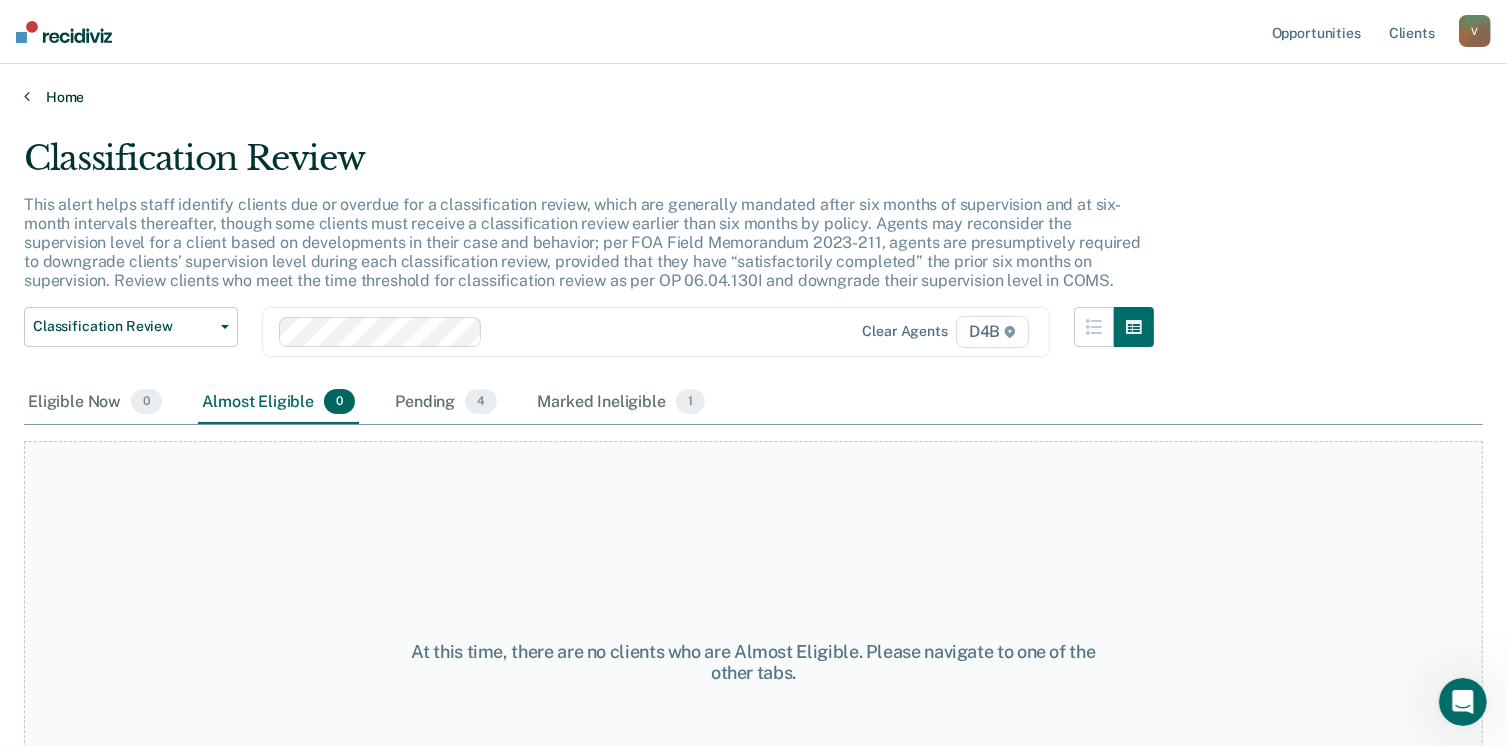click on "Home" at bounding box center (753, 97) 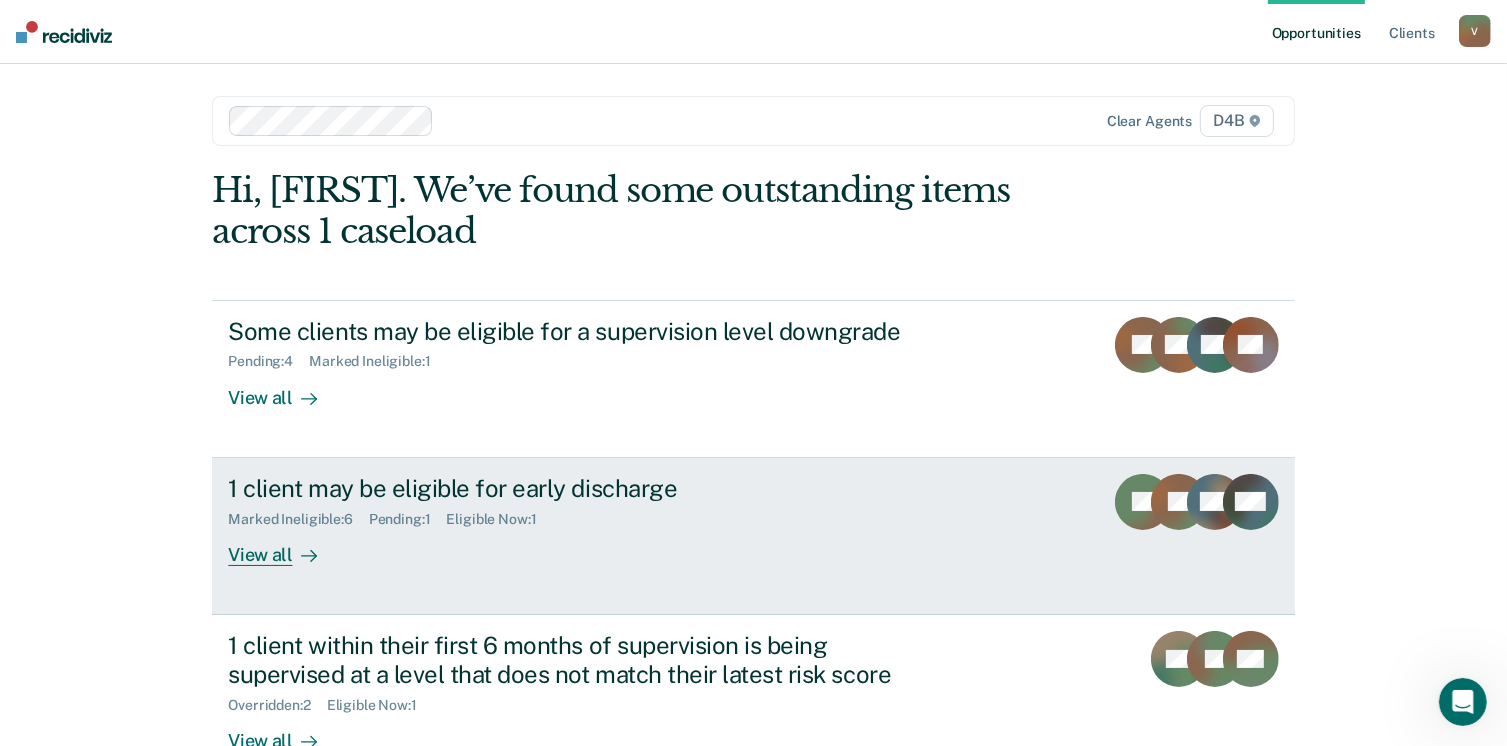 click on "1 client may be eligible for early discharge Marked Ineligible :  6 Pending :  1 Eligible Now :  1 View all   JH JK RM KW" at bounding box center [753, 536] 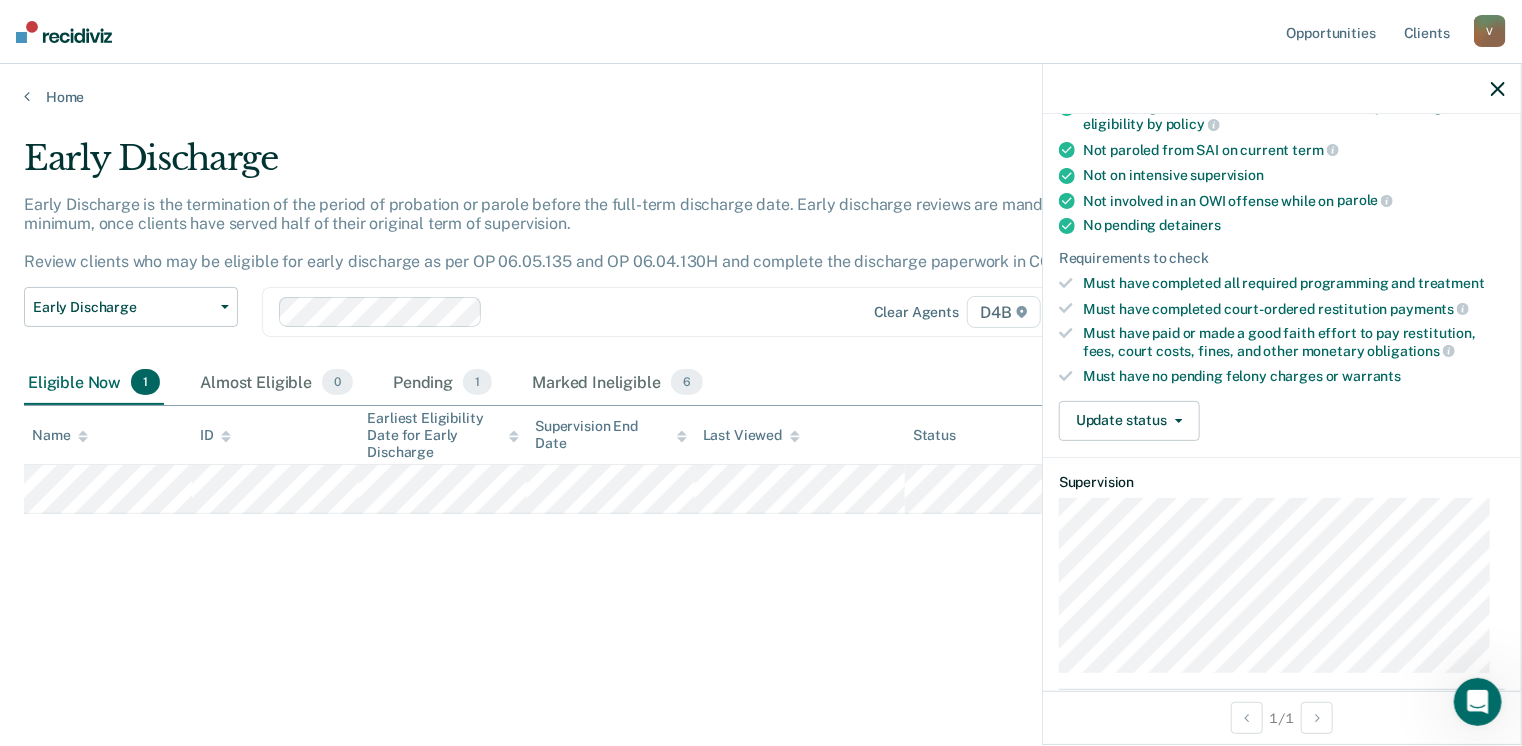 scroll, scrollTop: 423, scrollLeft: 0, axis: vertical 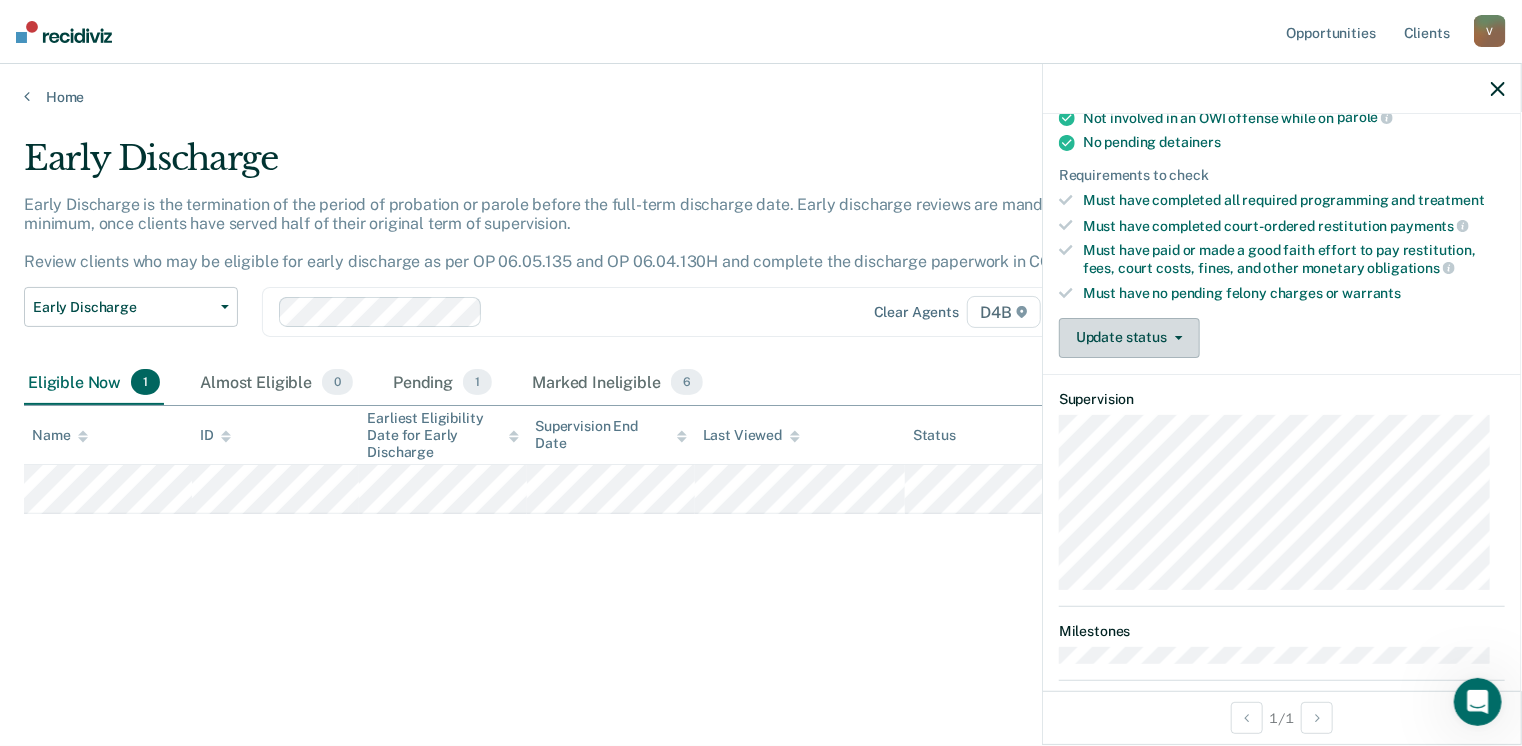 click on "Update status" at bounding box center (1129, 338) 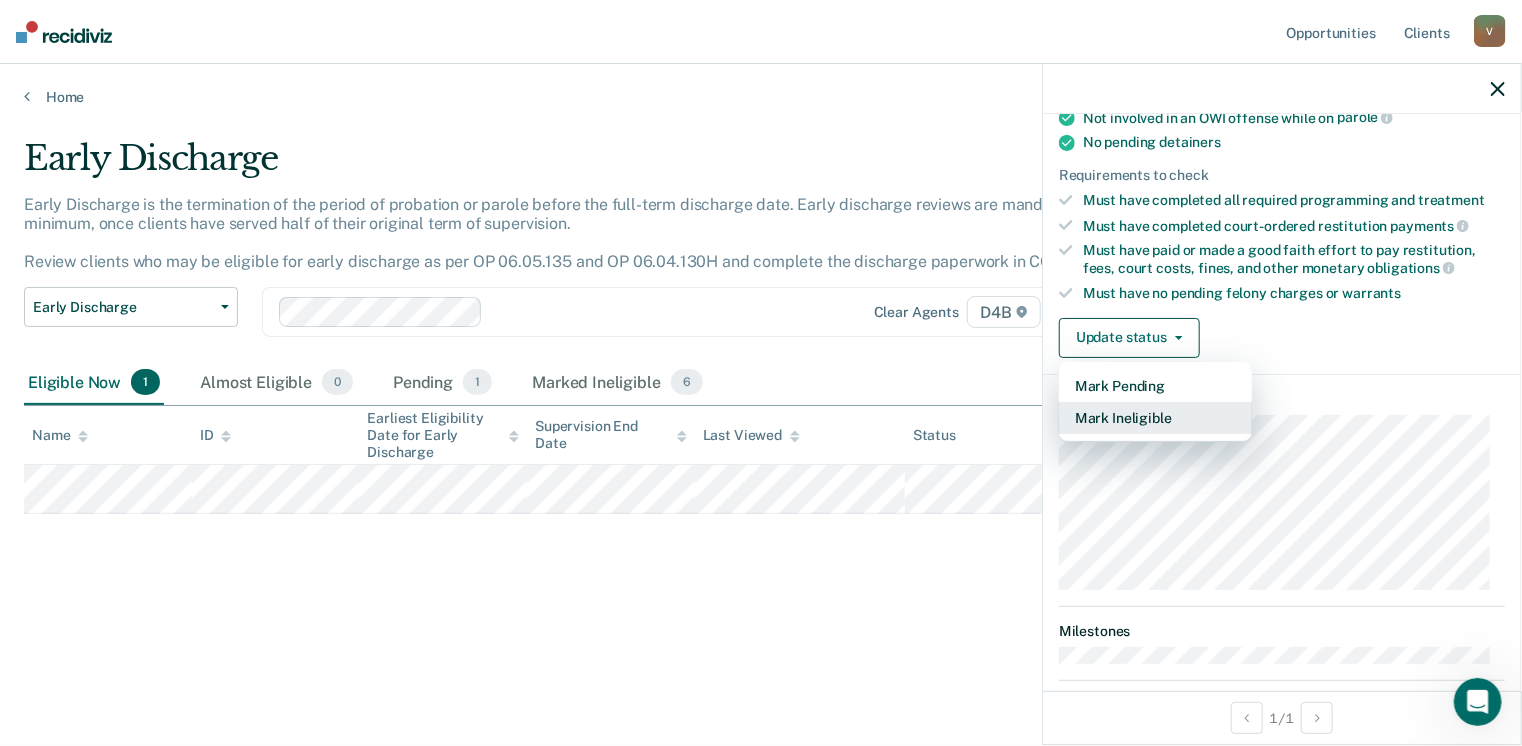 click on "Mark Ineligible" at bounding box center (1155, 418) 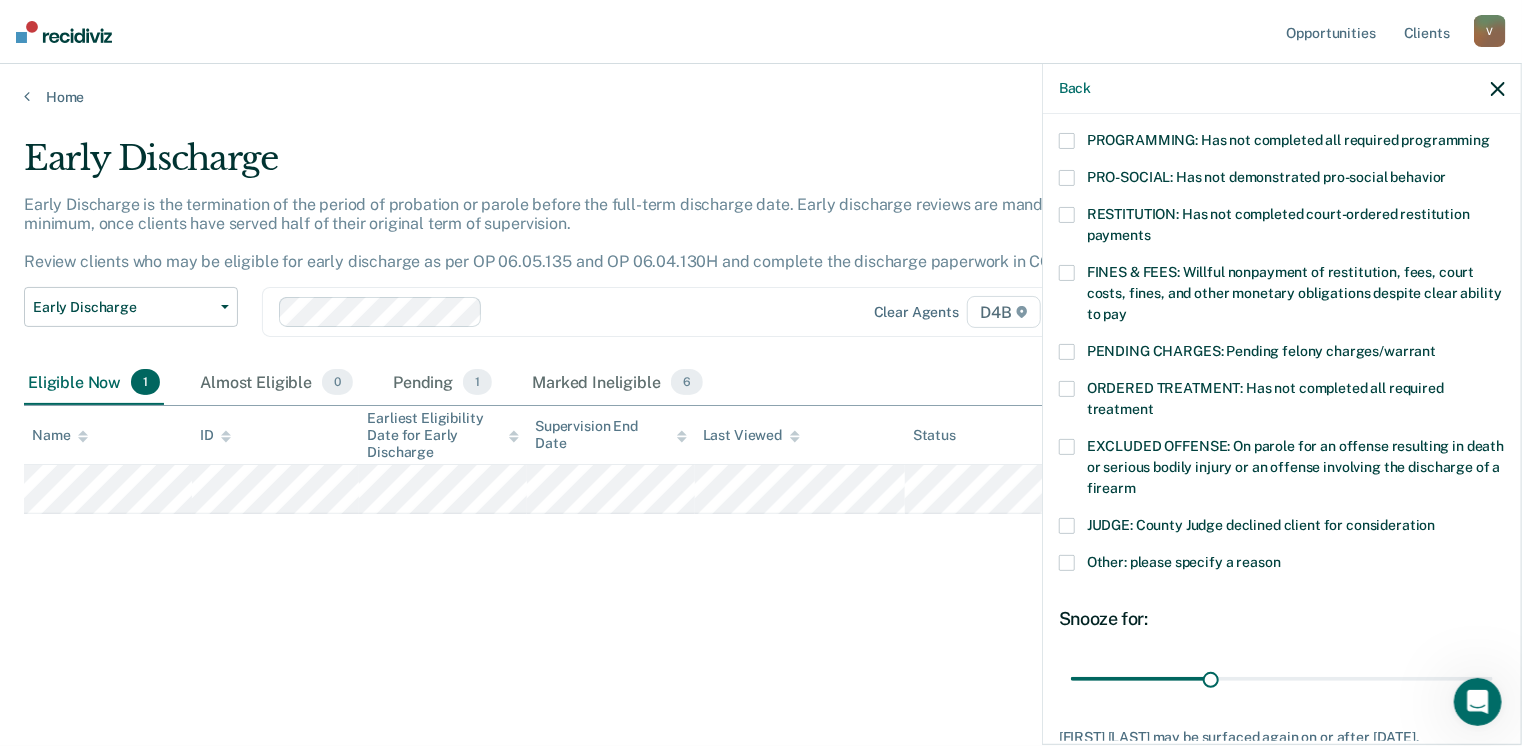 click at bounding box center (1067, 447) 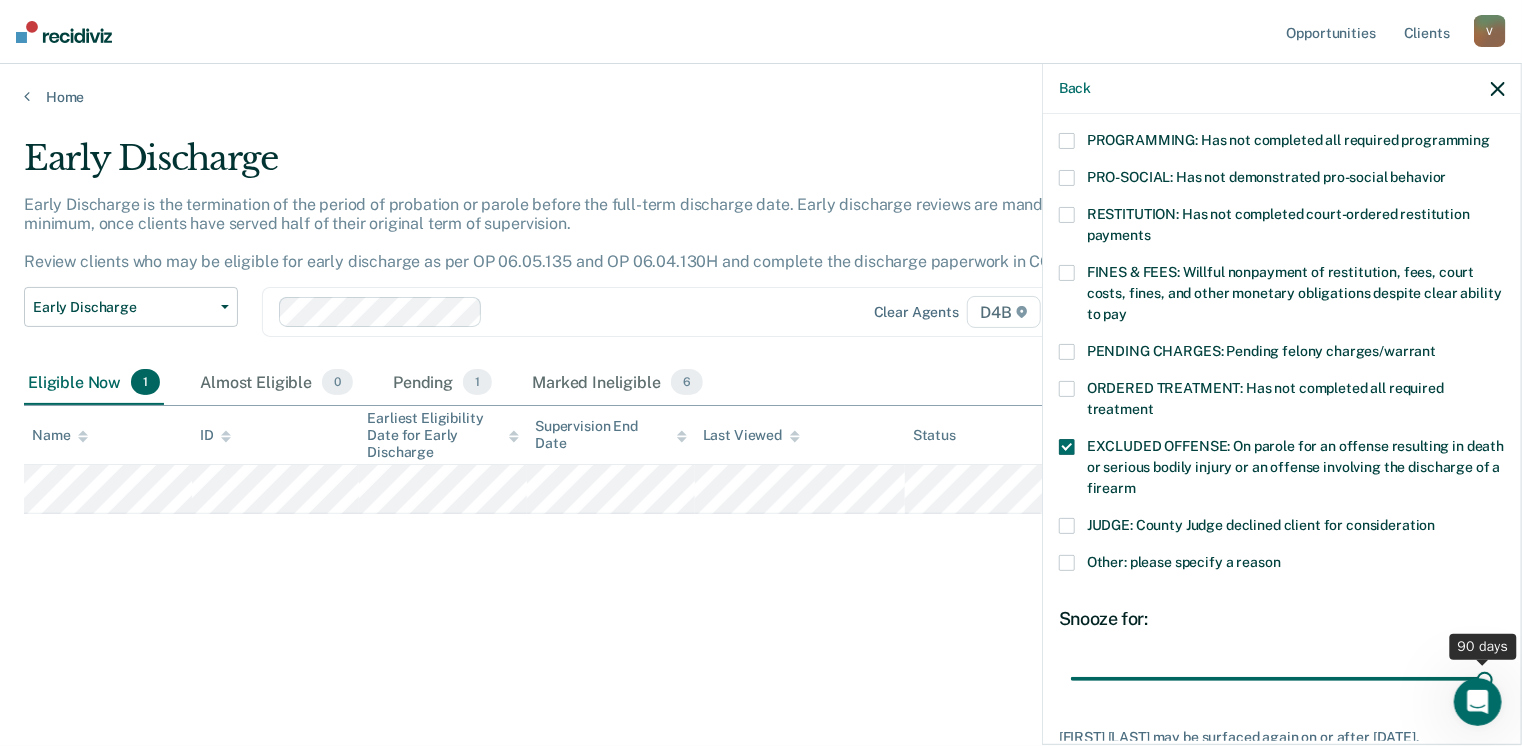 drag, startPoint x: 1205, startPoint y: 677, endPoint x: 1528, endPoint y: 620, distance: 327.99084 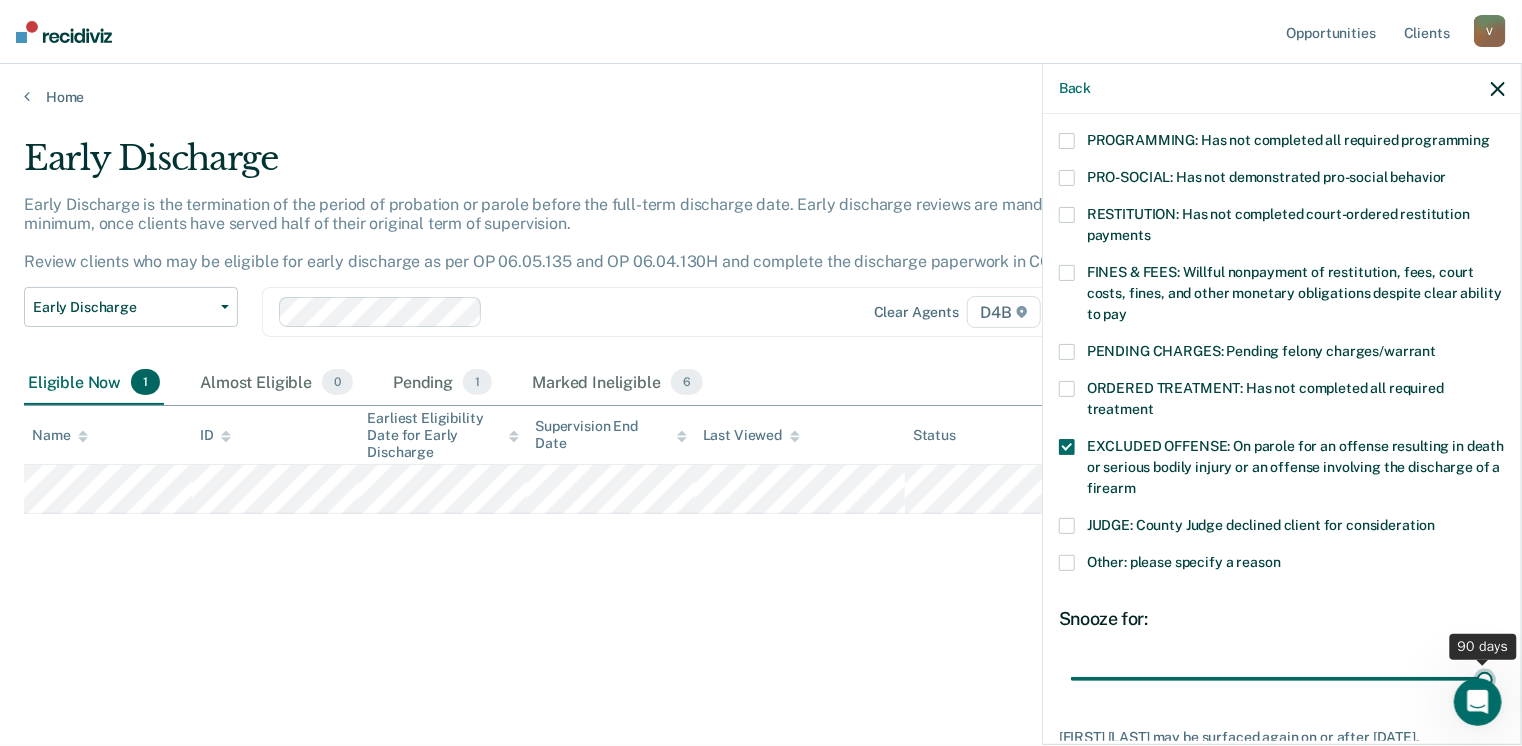 type on "90" 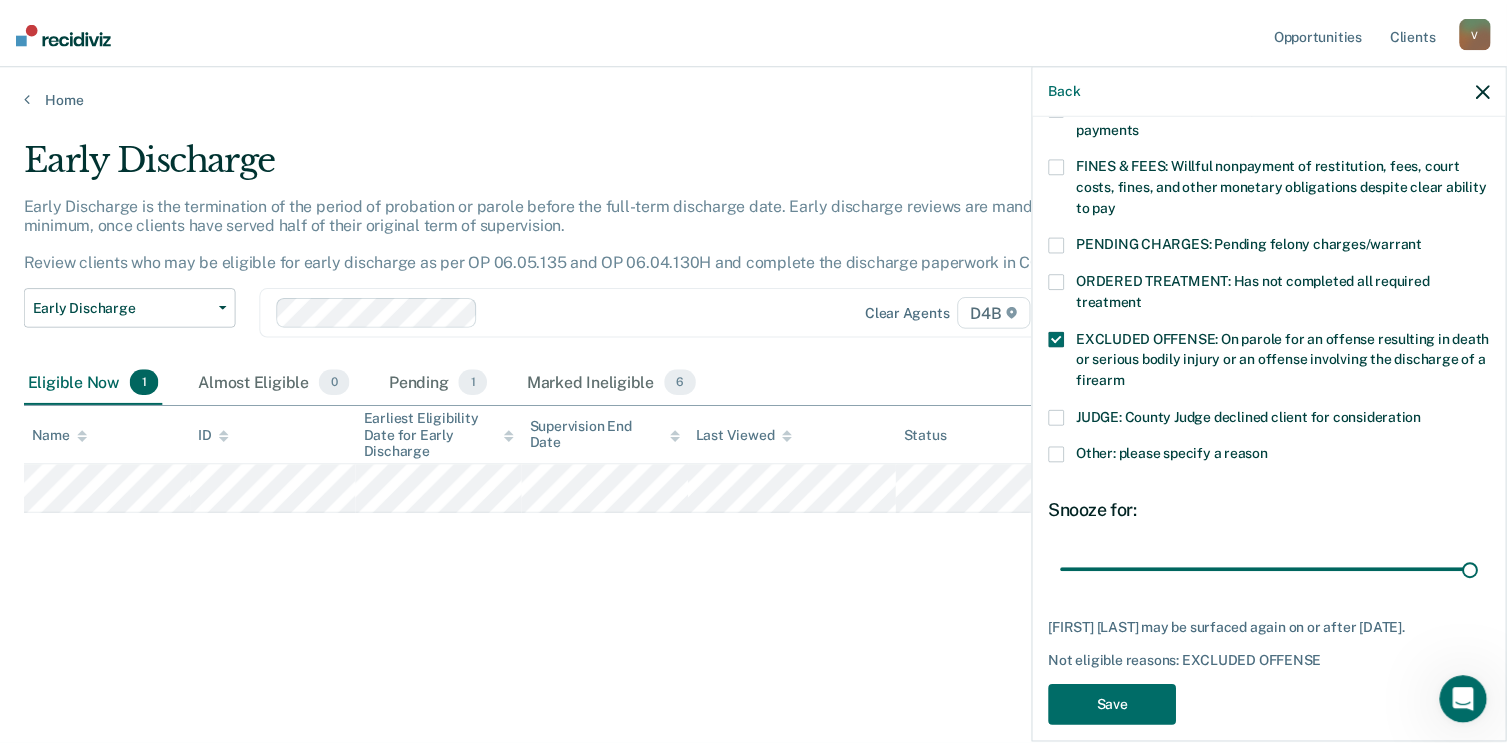 scroll, scrollTop: 551, scrollLeft: 0, axis: vertical 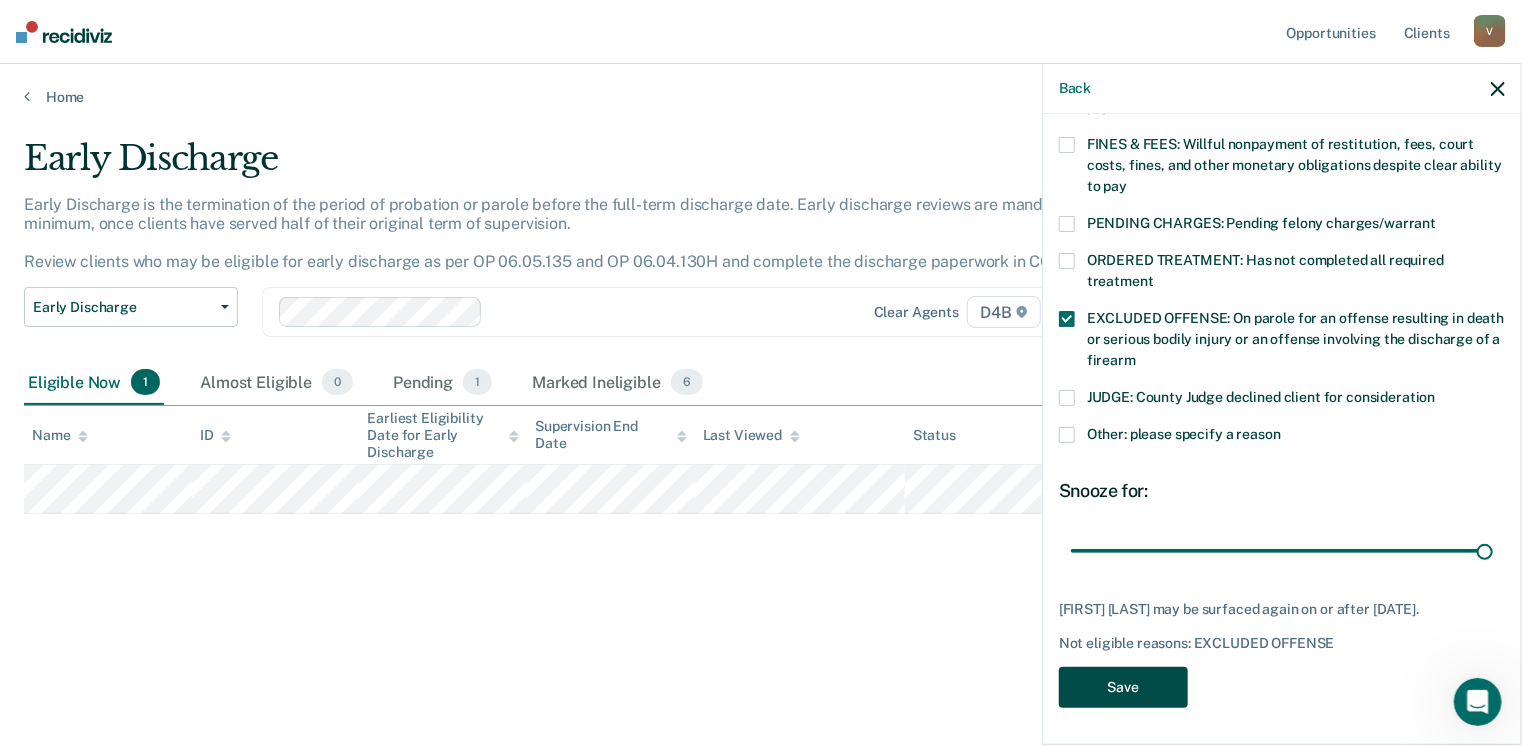click on "Save" at bounding box center [1123, 687] 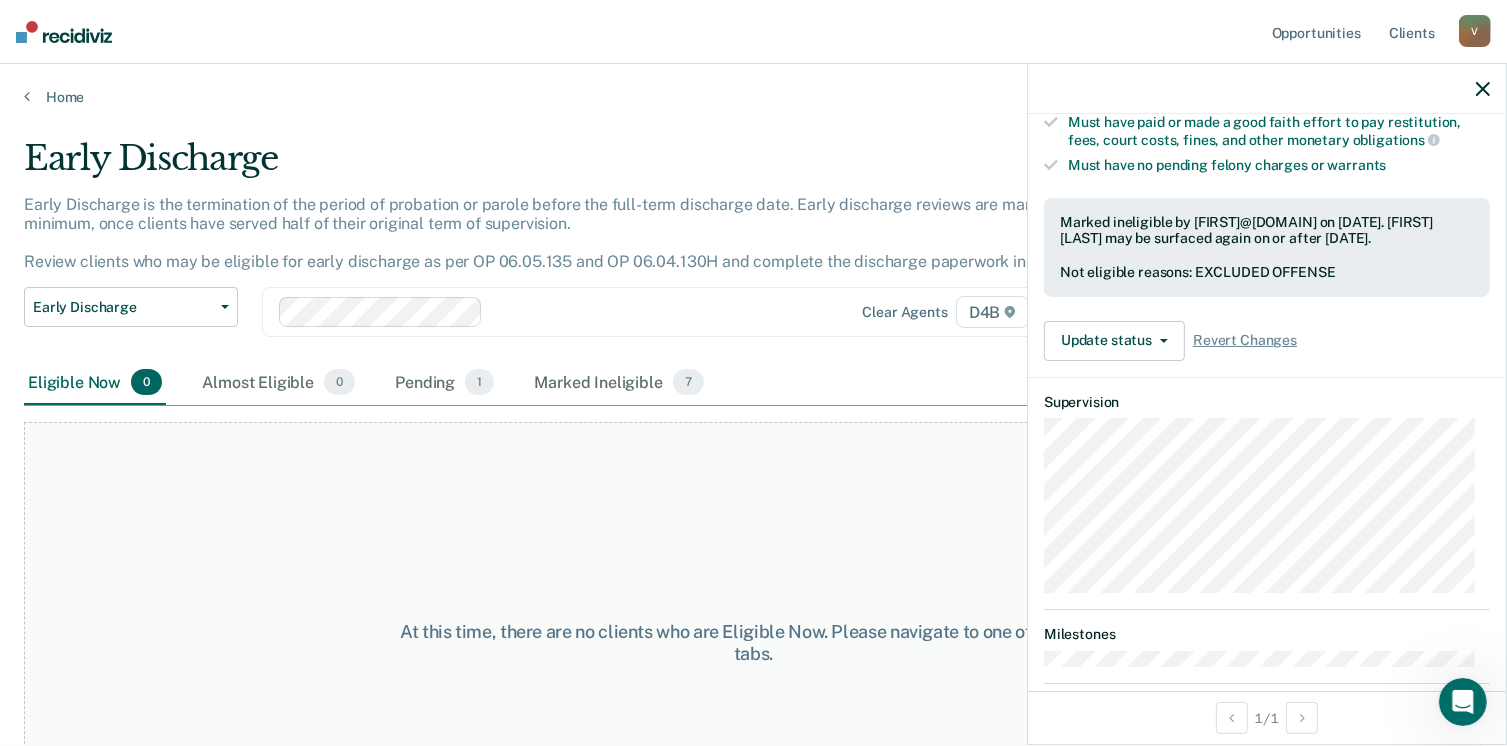 click 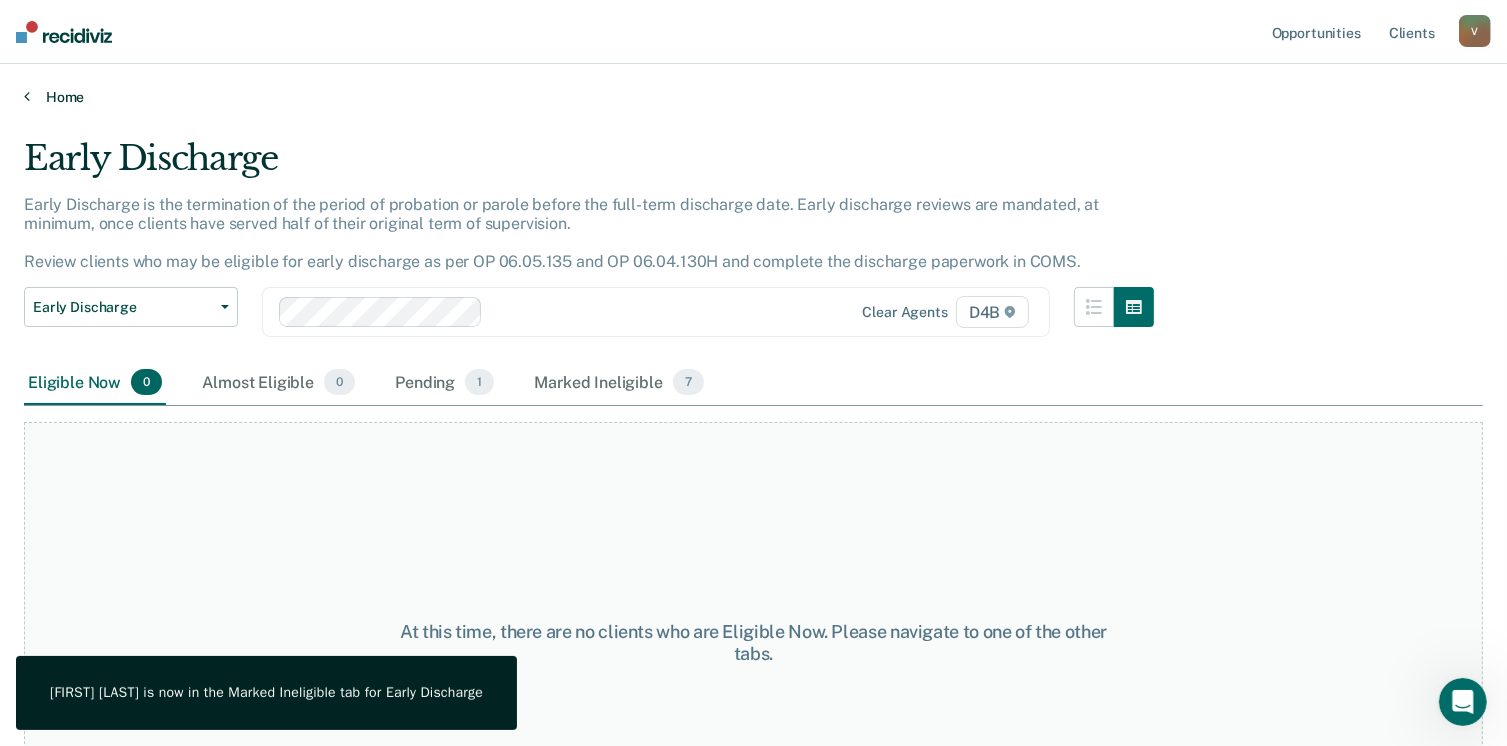 click on "Home" at bounding box center (753, 97) 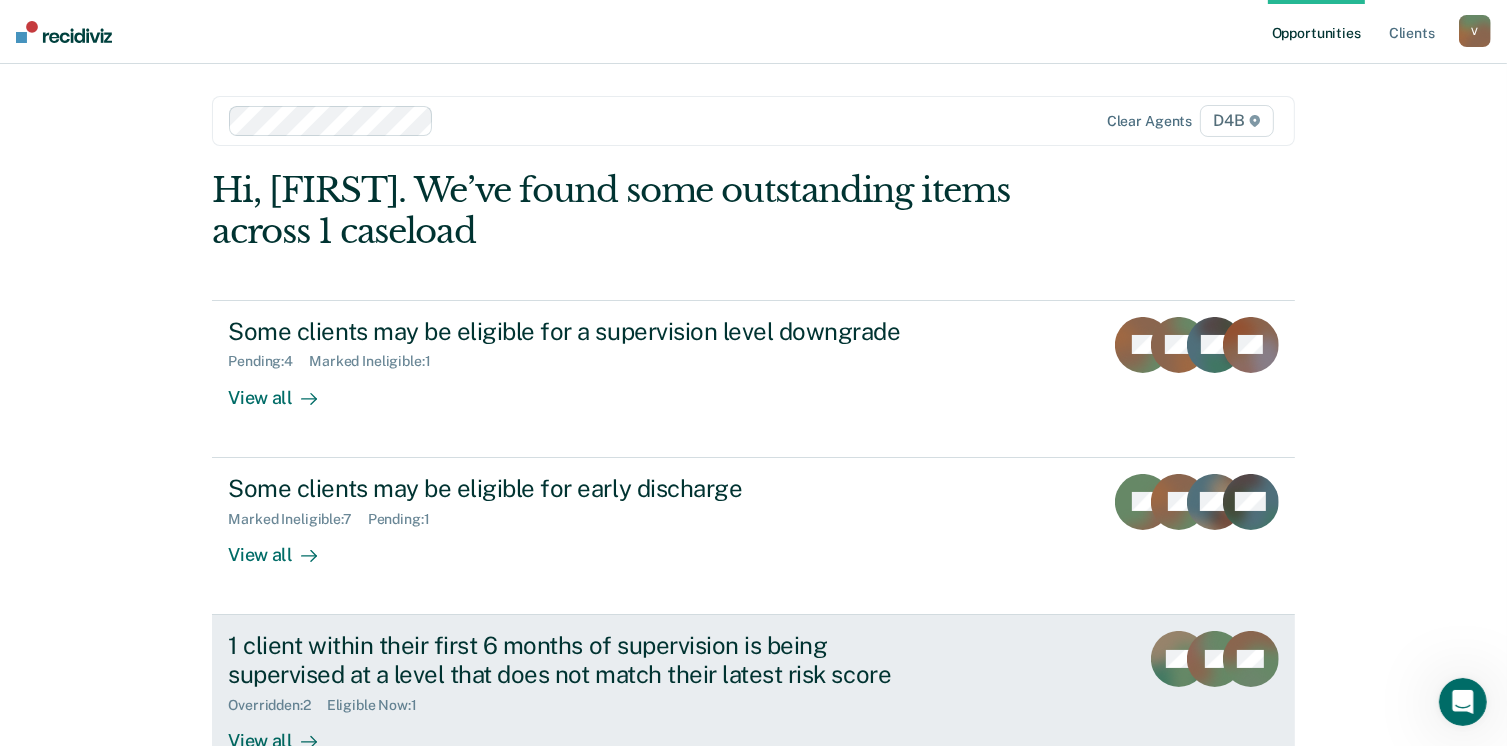 click on "1 client within their first 6 months of supervision is being supervised at a level that does not match their latest risk score" at bounding box center [579, 660] 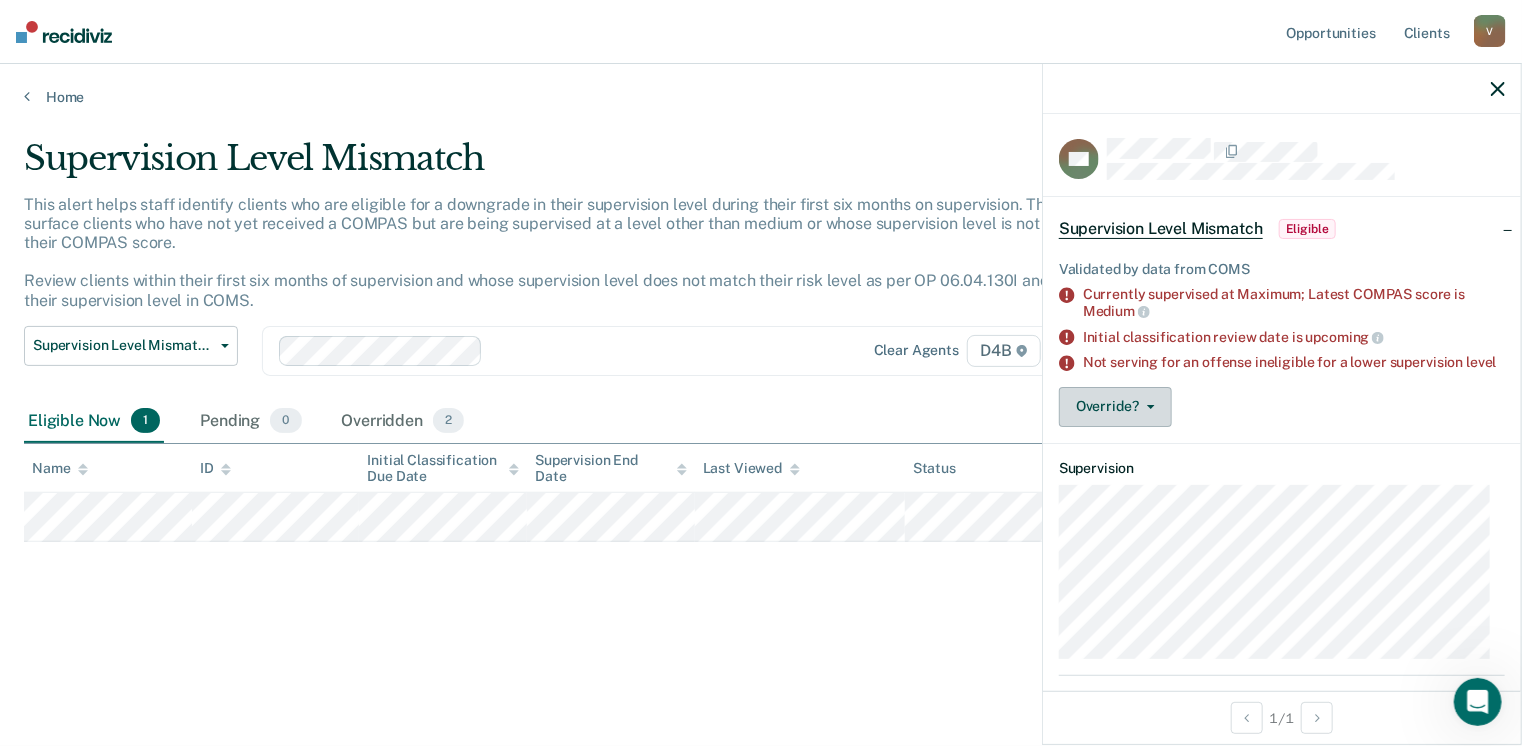 click on "Override?" at bounding box center (1115, 407) 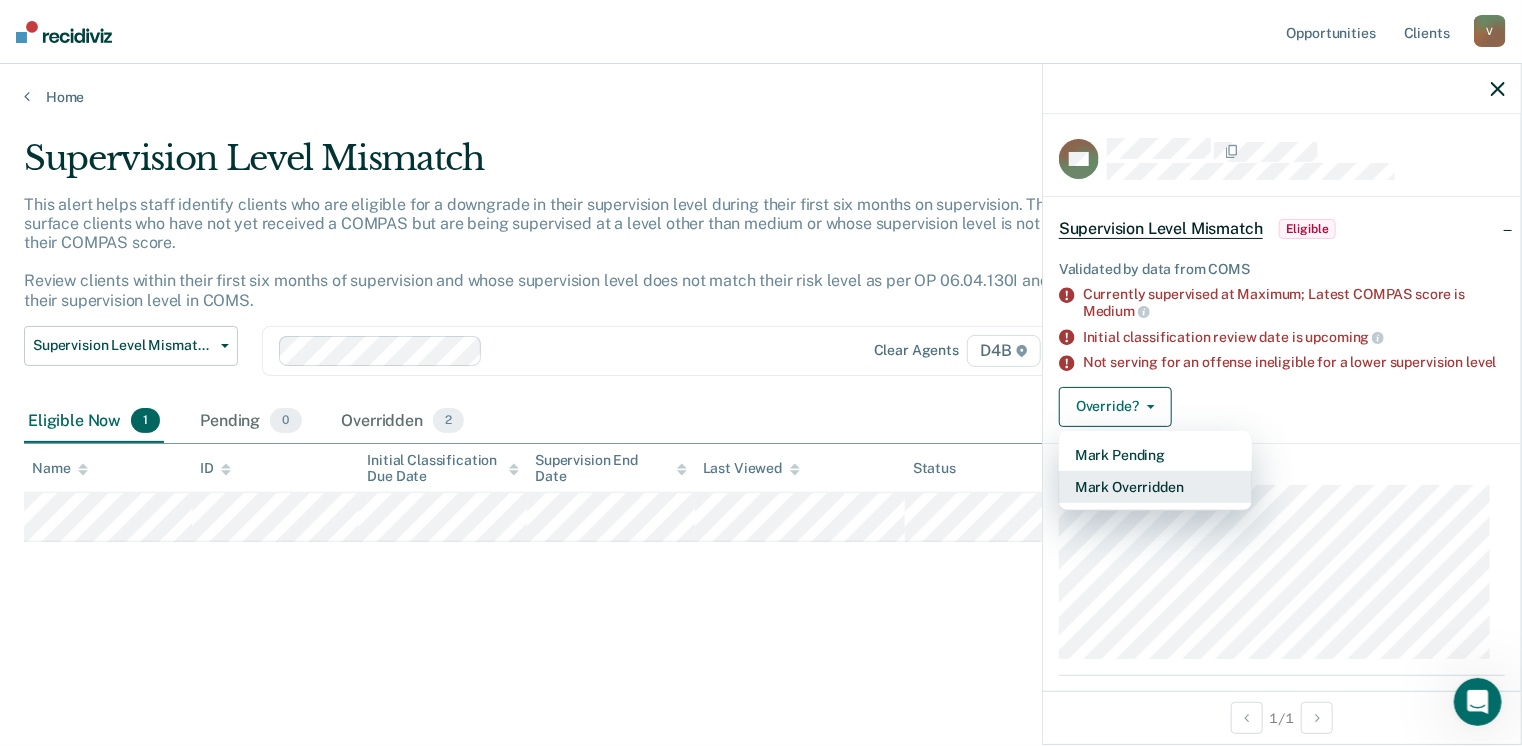 click on "Mark Overridden" at bounding box center (1155, 487) 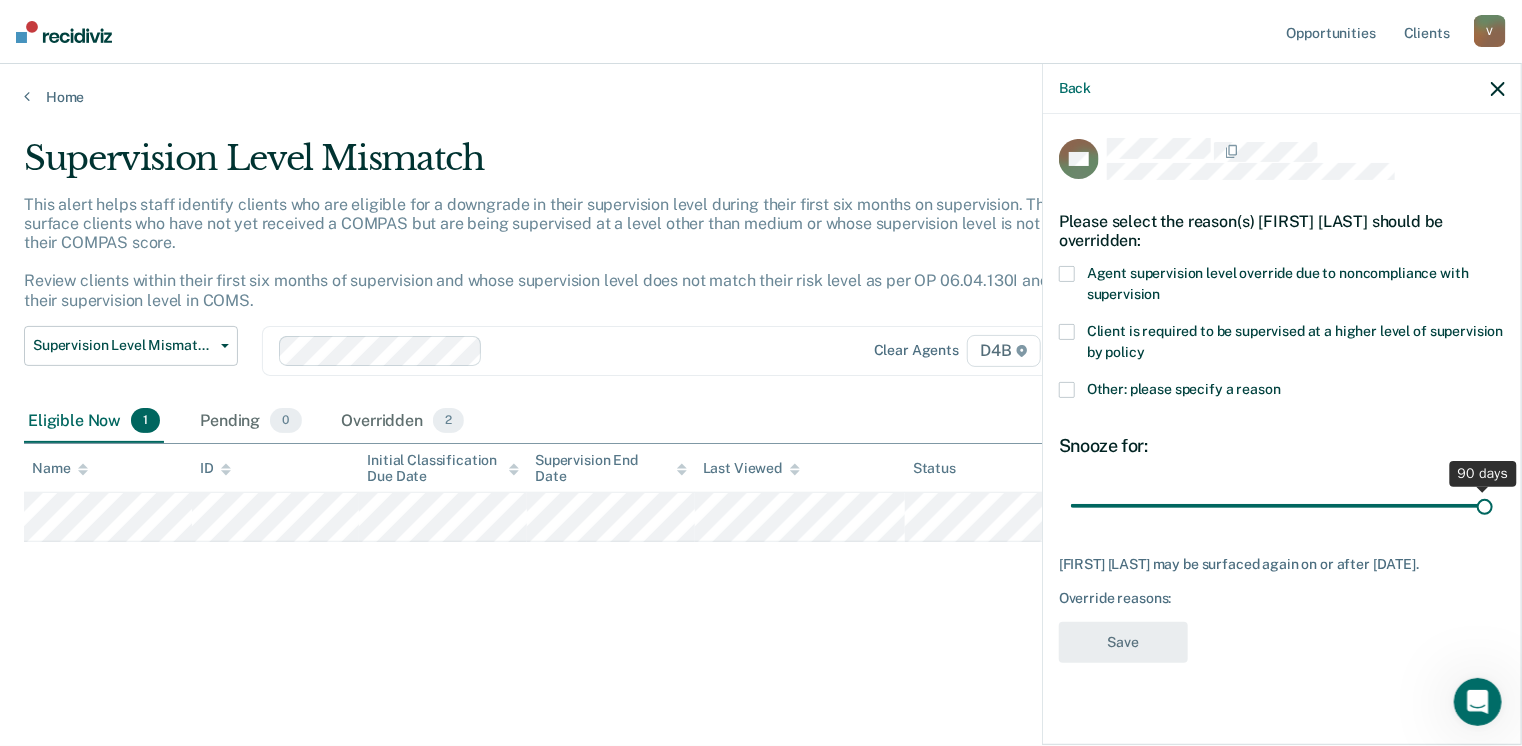 drag, startPoint x: 1209, startPoint y: 504, endPoint x: 1528, endPoint y: 514, distance: 319.1567 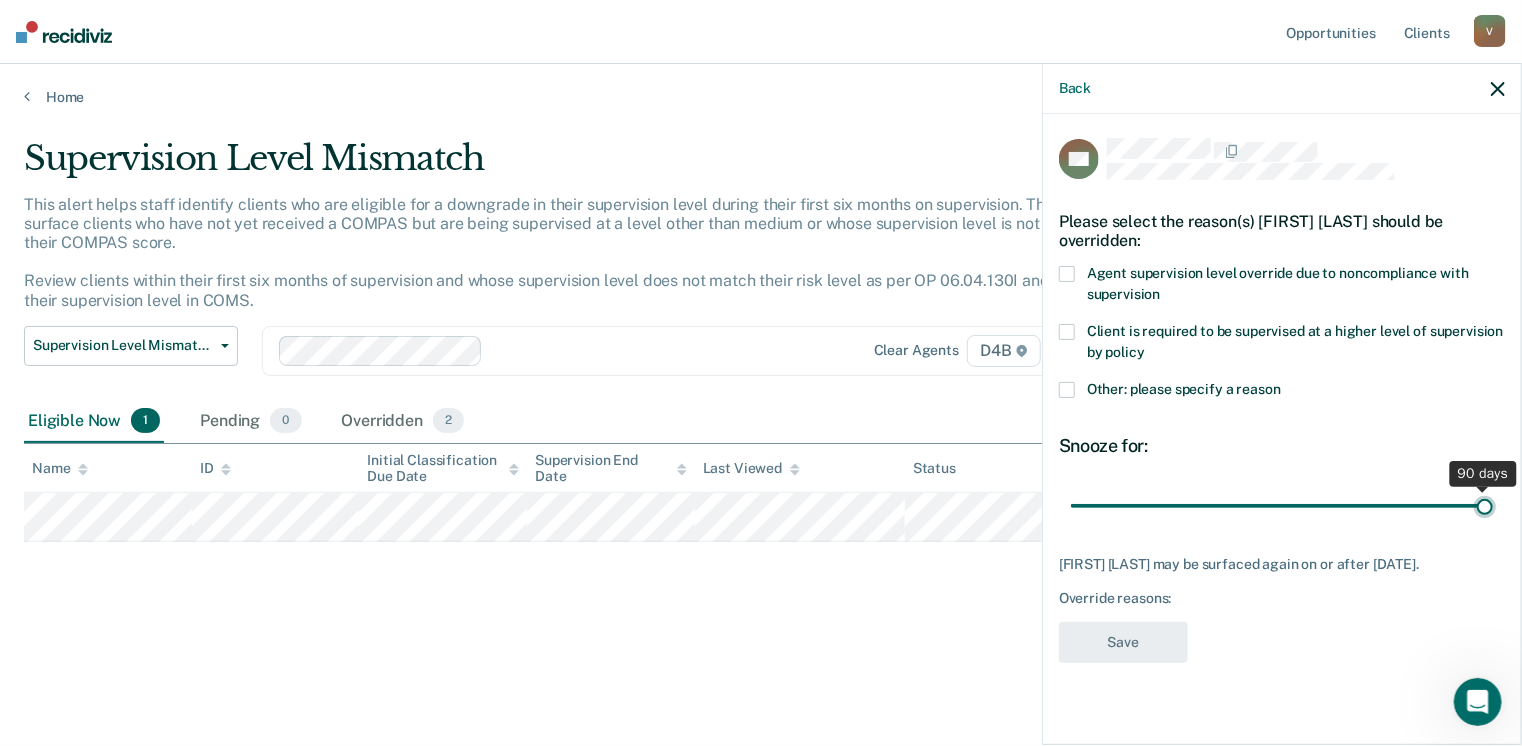 type on "90" 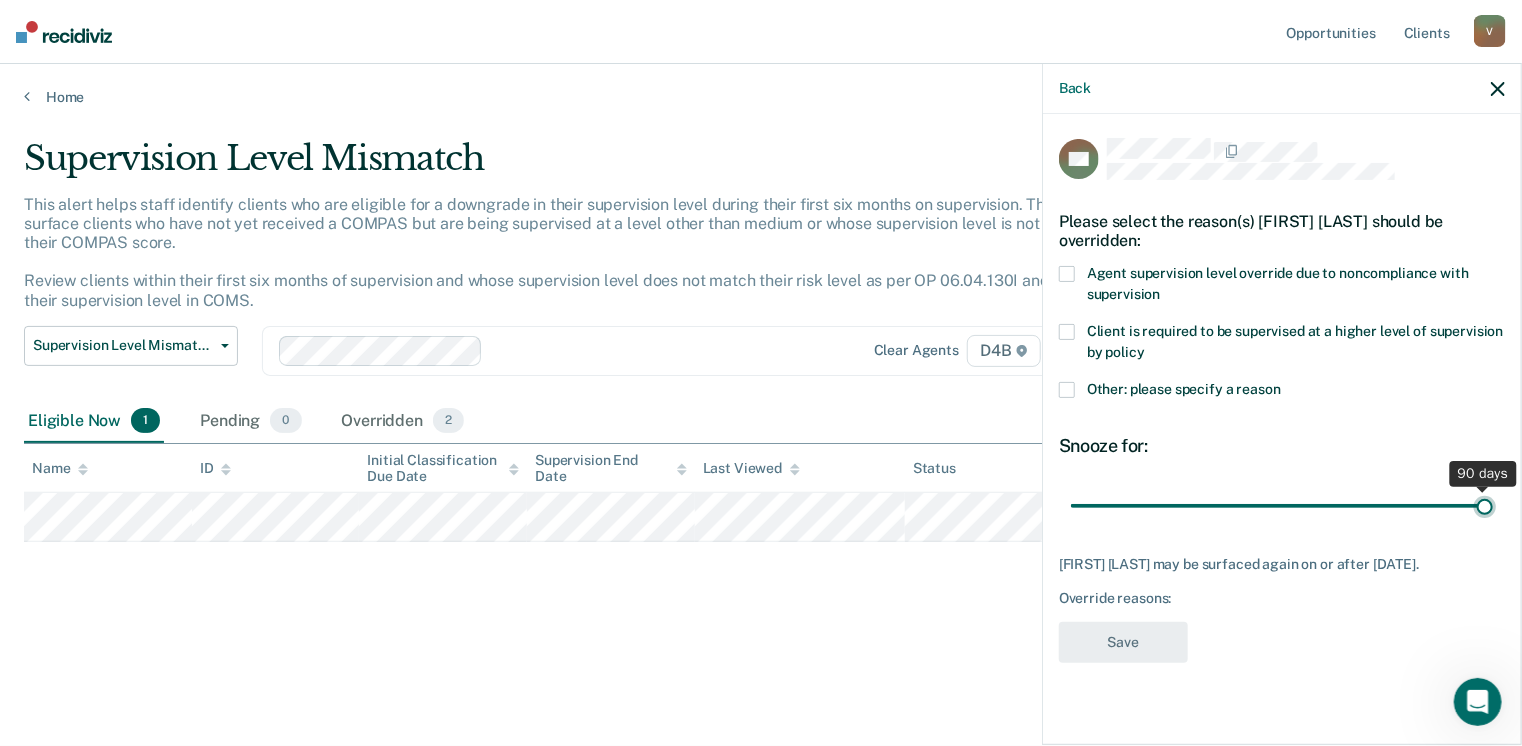 click at bounding box center (1282, 506) 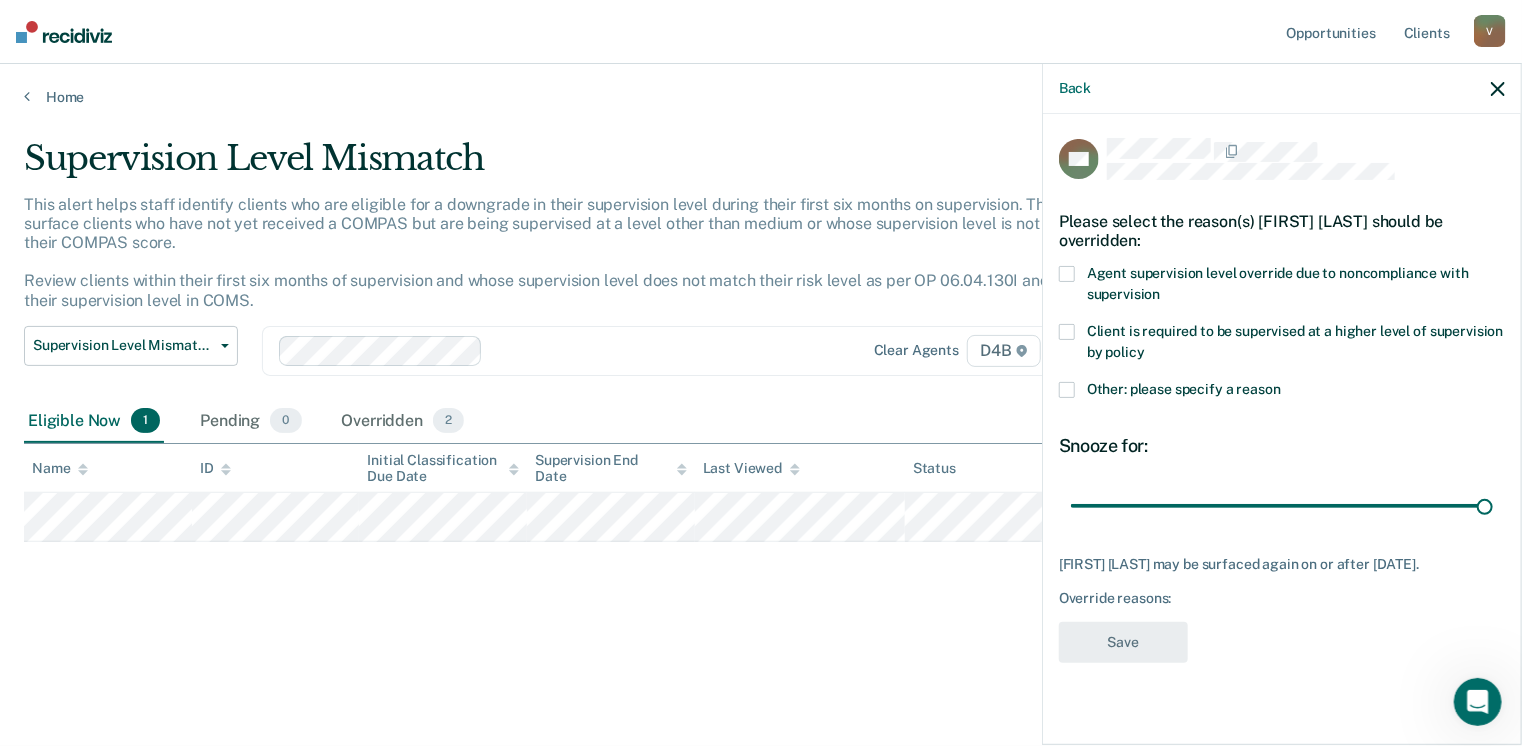 click at bounding box center (1067, 274) 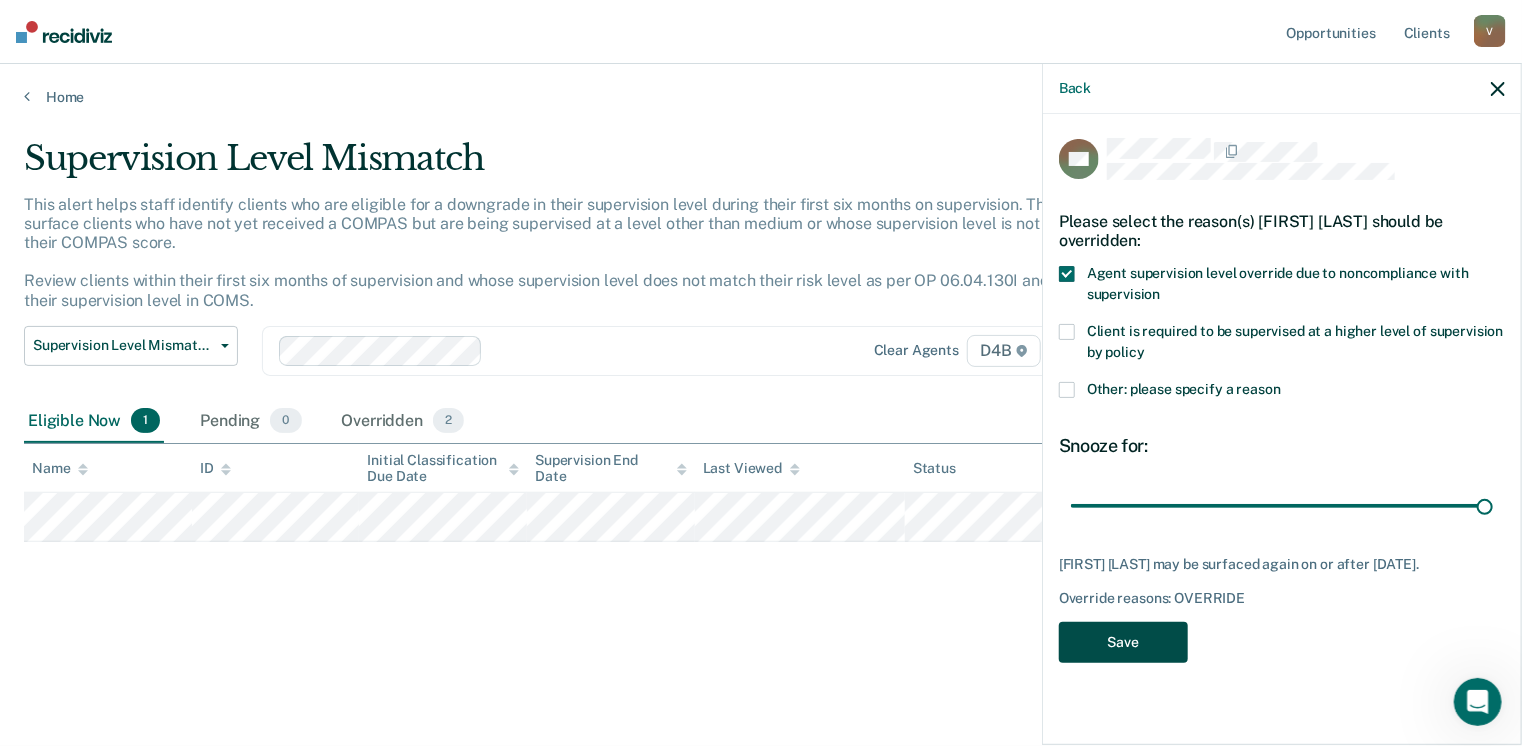 click on "Save" at bounding box center [1123, 642] 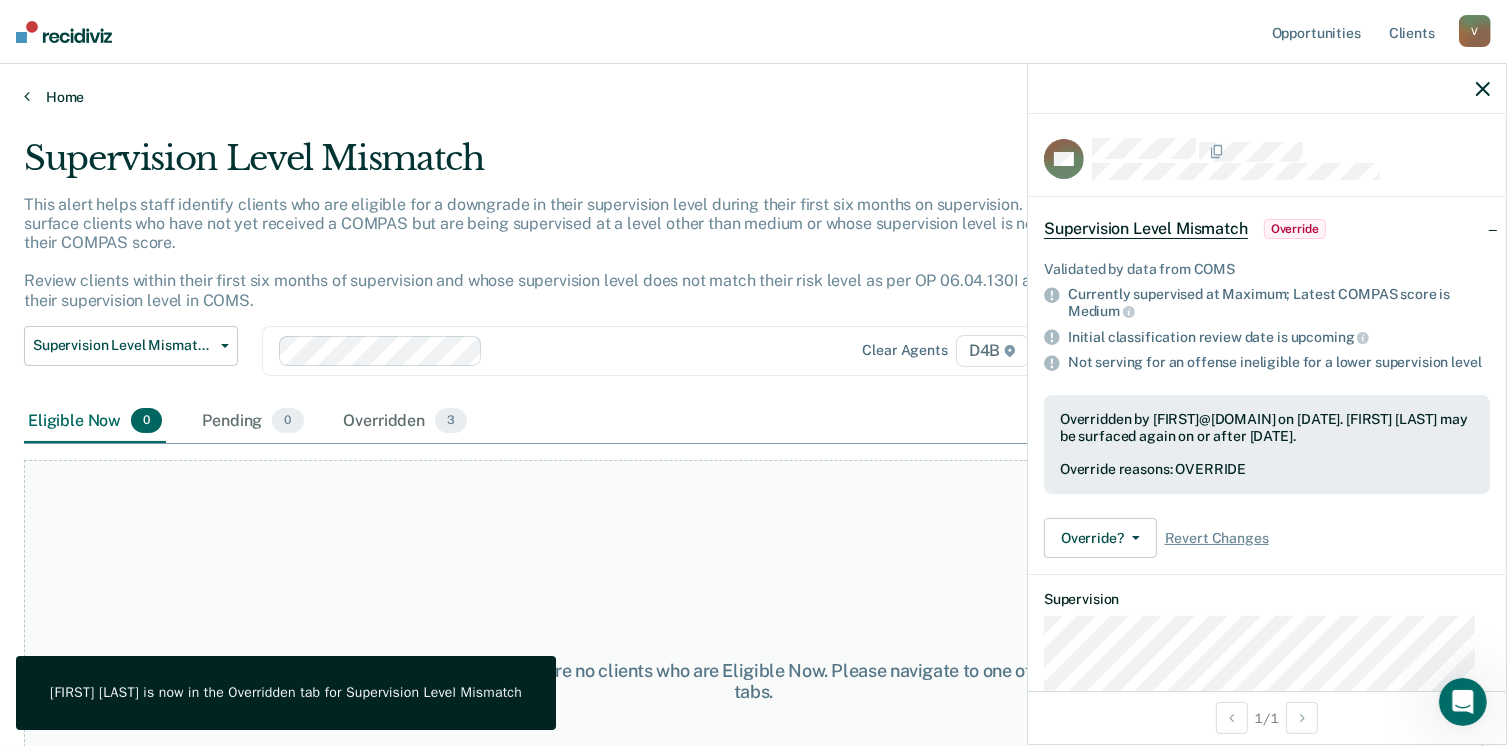 click on "Home" at bounding box center (753, 97) 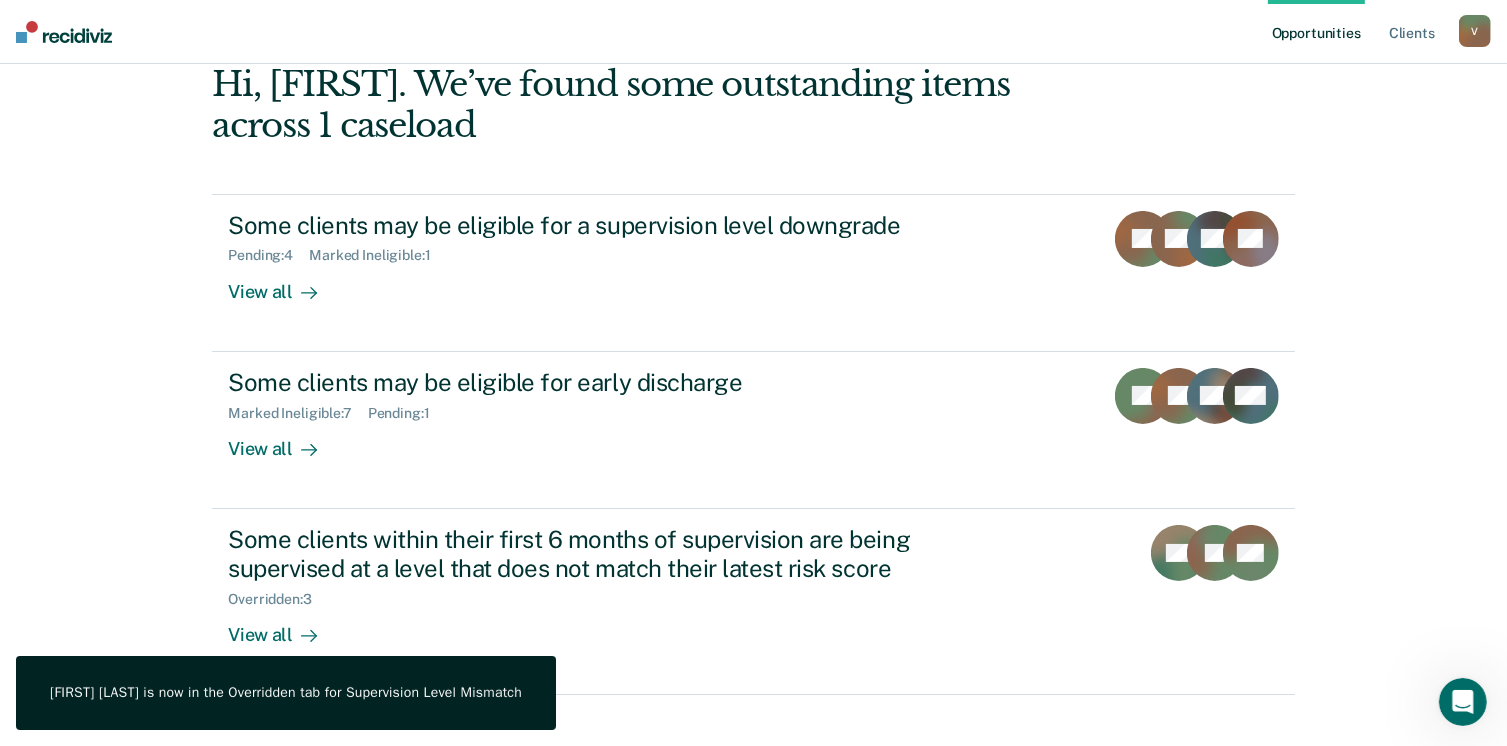 scroll, scrollTop: 133, scrollLeft: 0, axis: vertical 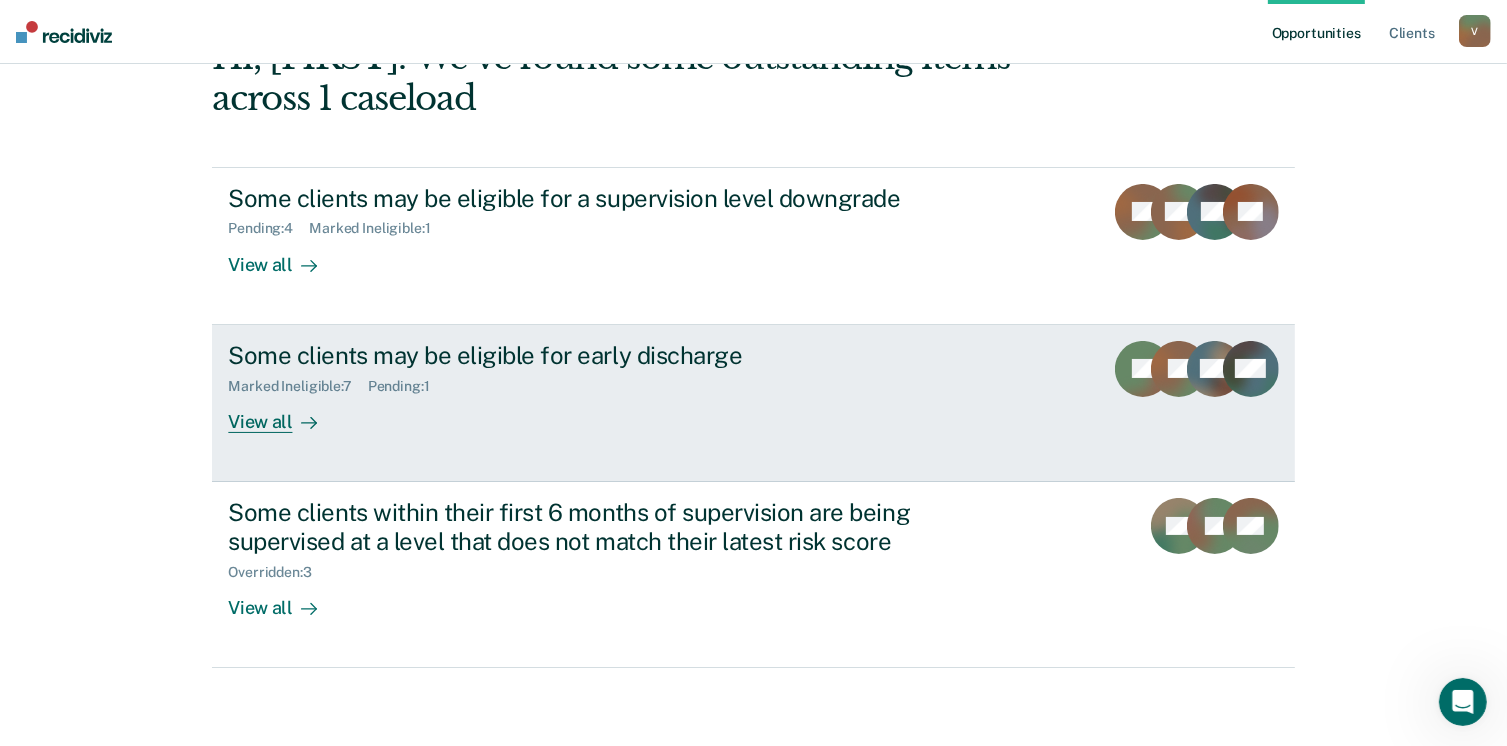 click on "View all" at bounding box center (284, 413) 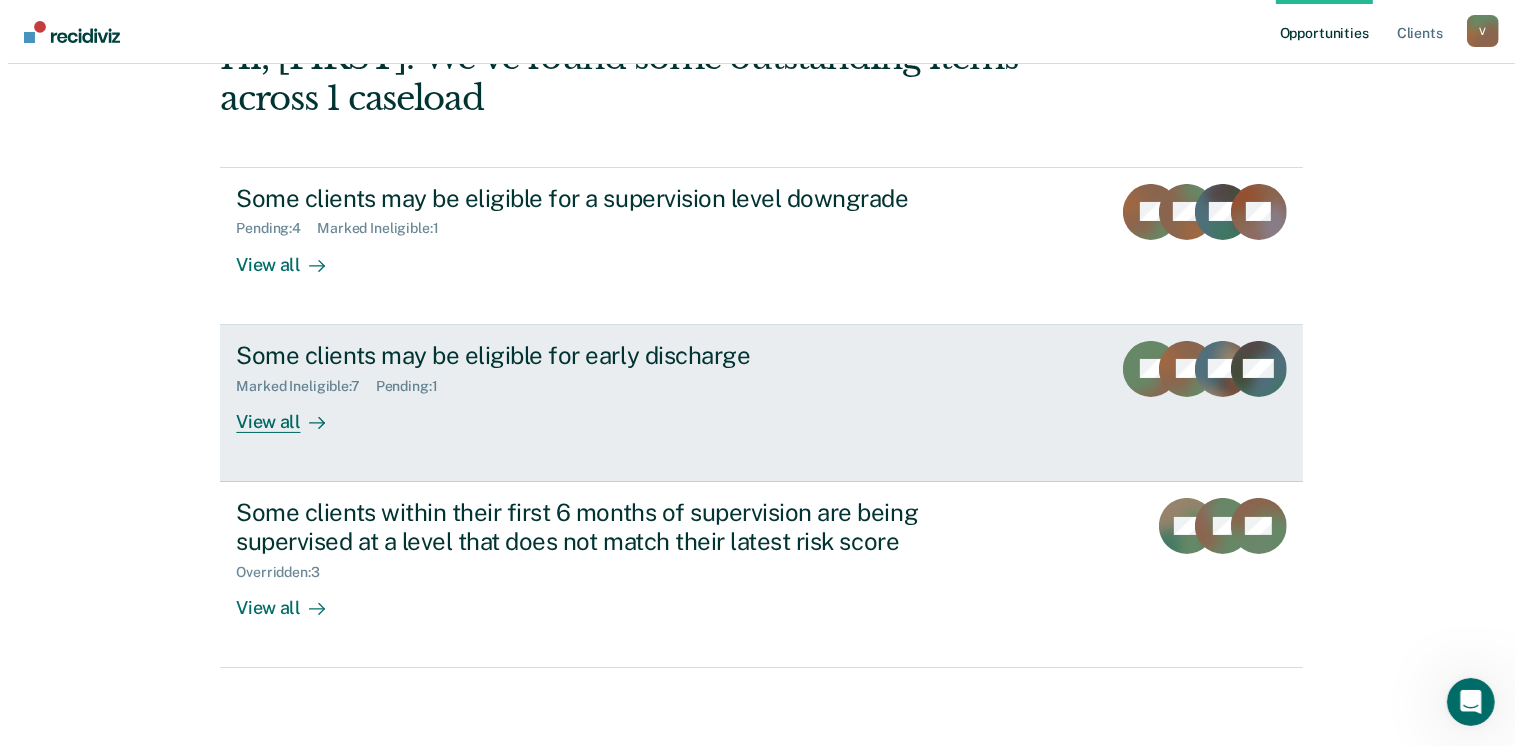 scroll, scrollTop: 0, scrollLeft: 0, axis: both 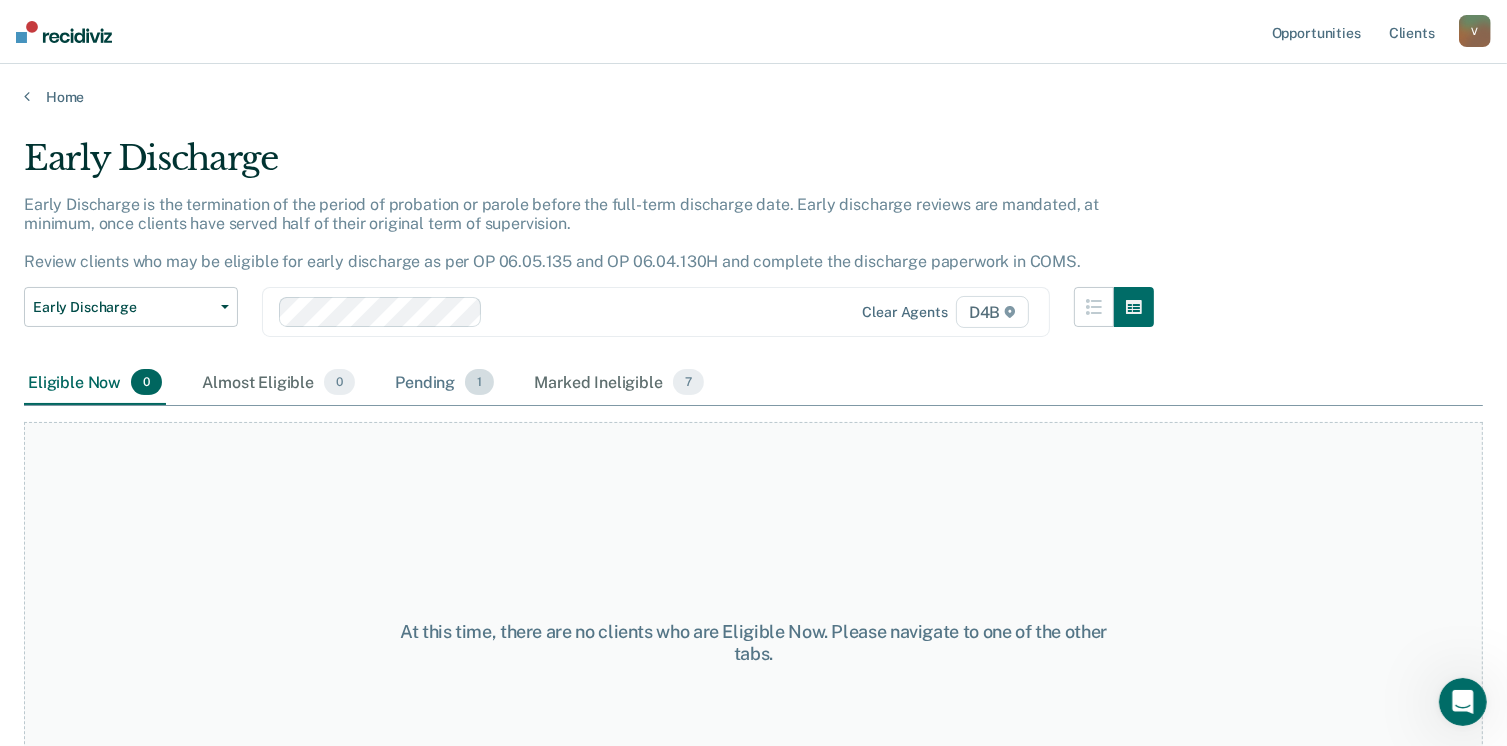 click on "Pending 1" at bounding box center [444, 383] 